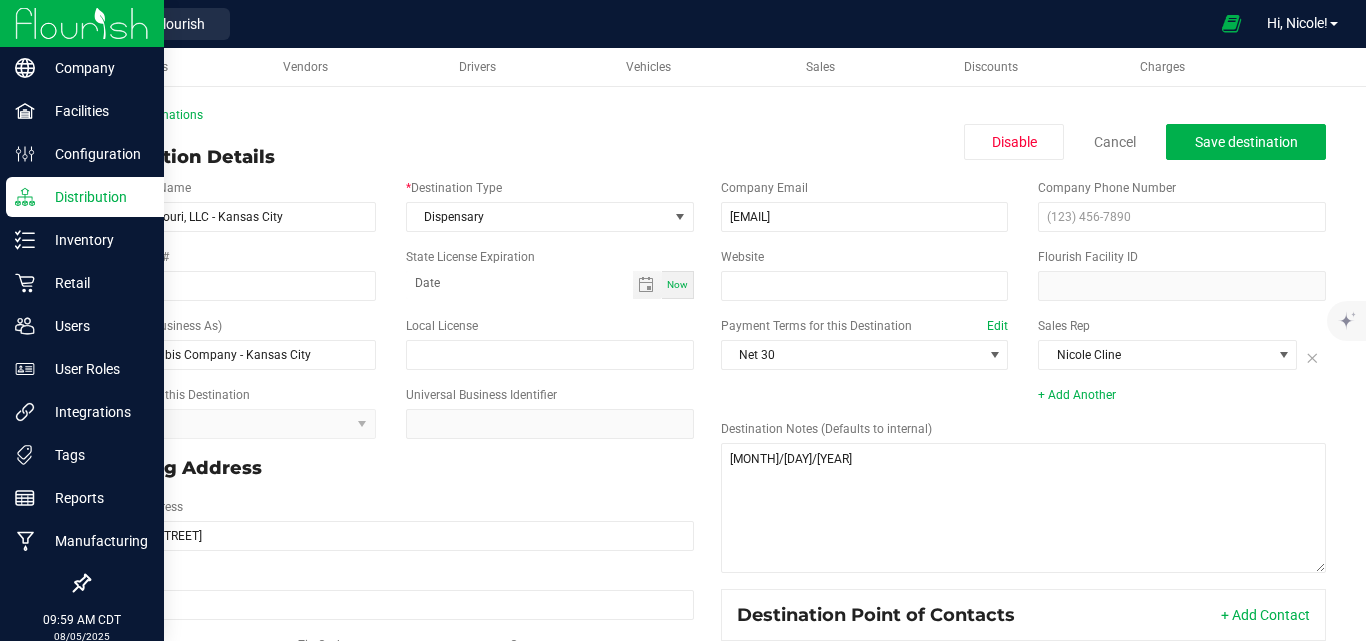 scroll, scrollTop: 0, scrollLeft: 0, axis: both 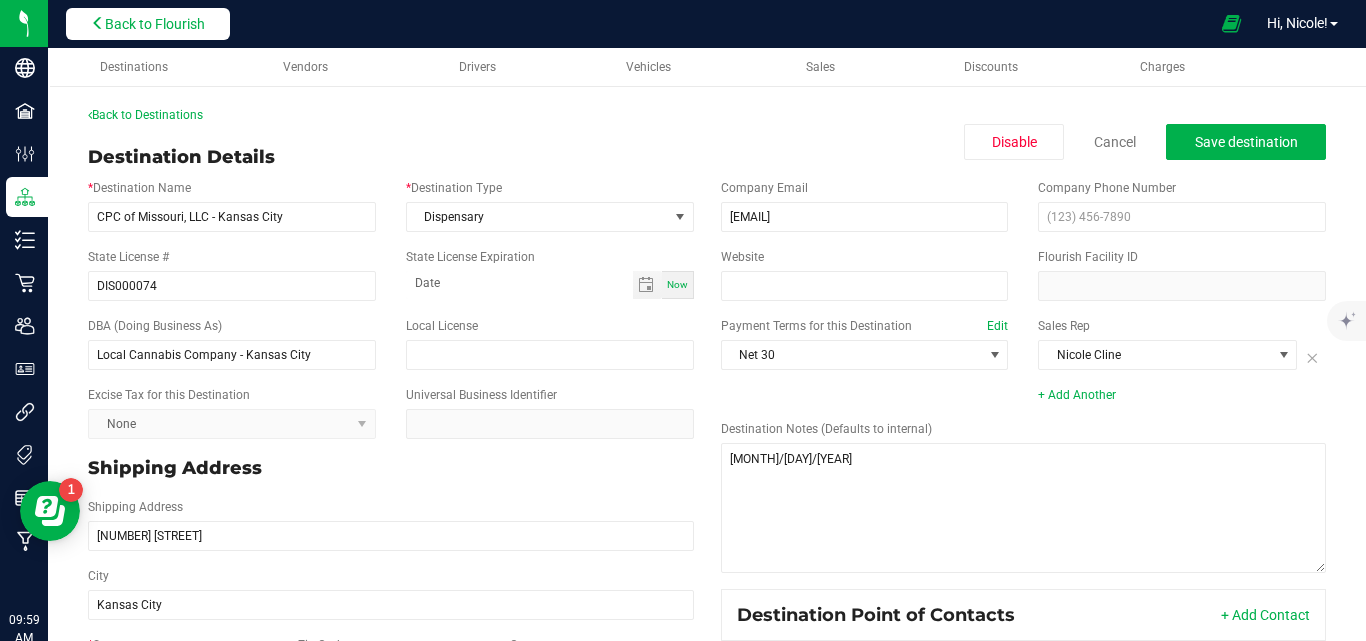 click on "Back to Flourish" at bounding box center (148, 24) 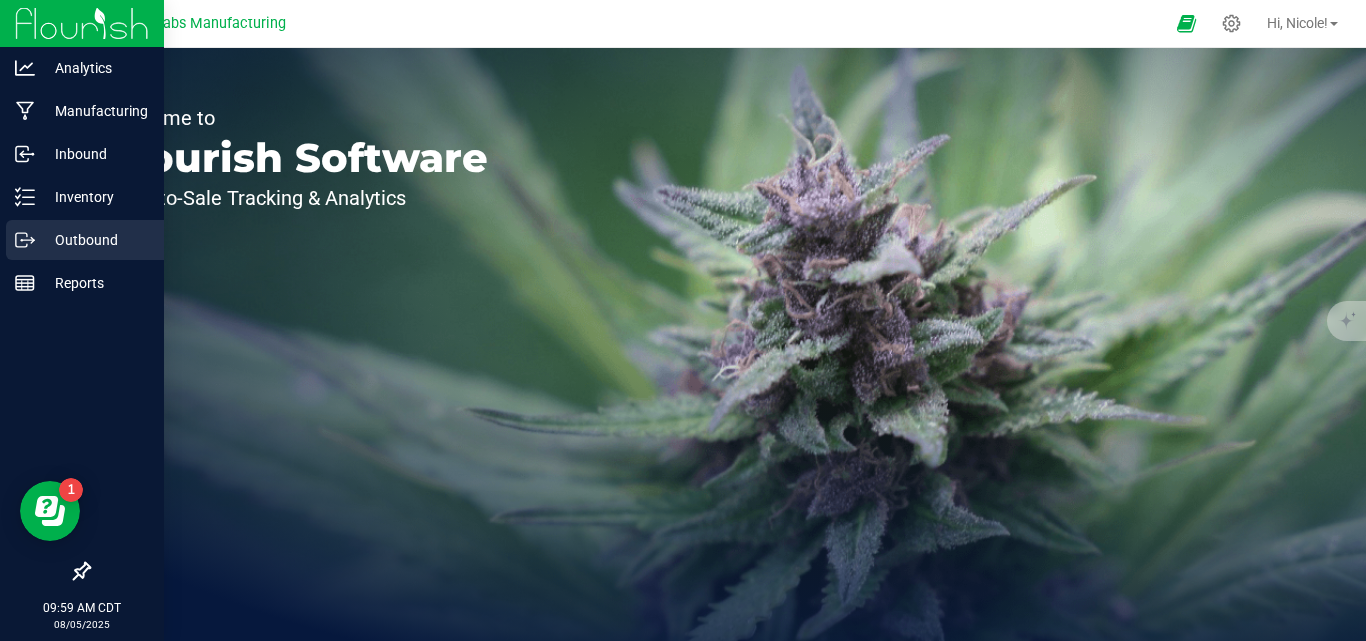click on "Outbound" at bounding box center [85, 240] 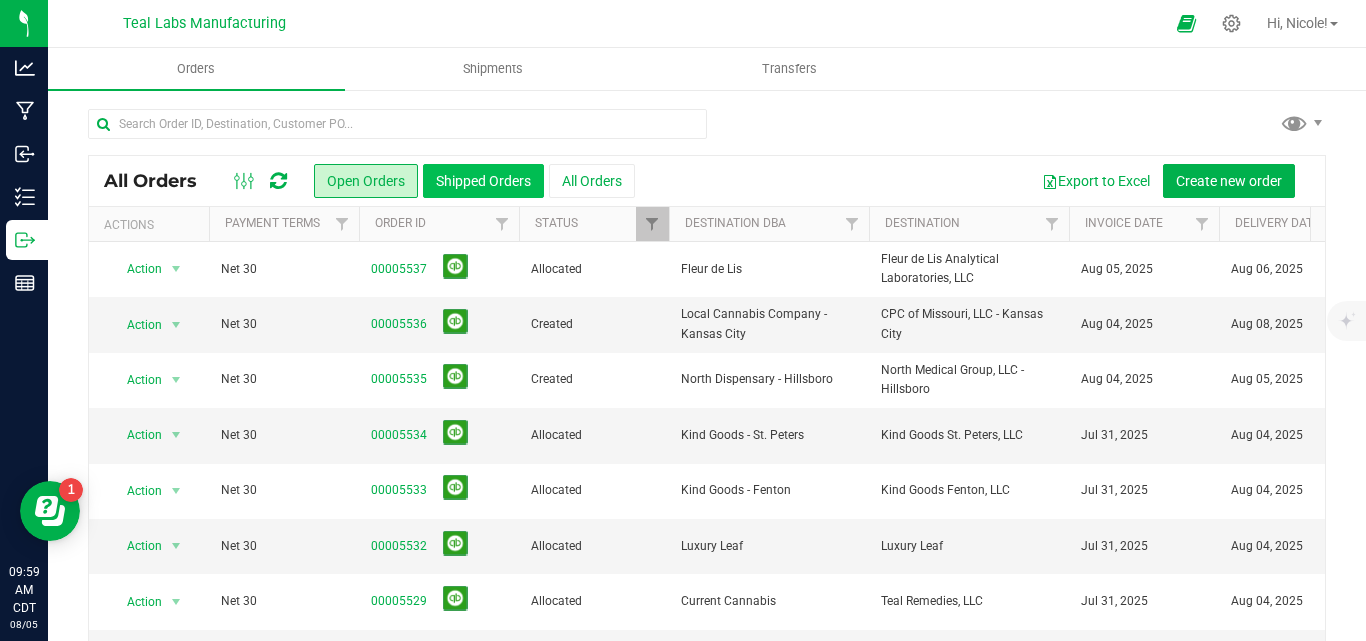 click on "Shipped Orders" at bounding box center [483, 181] 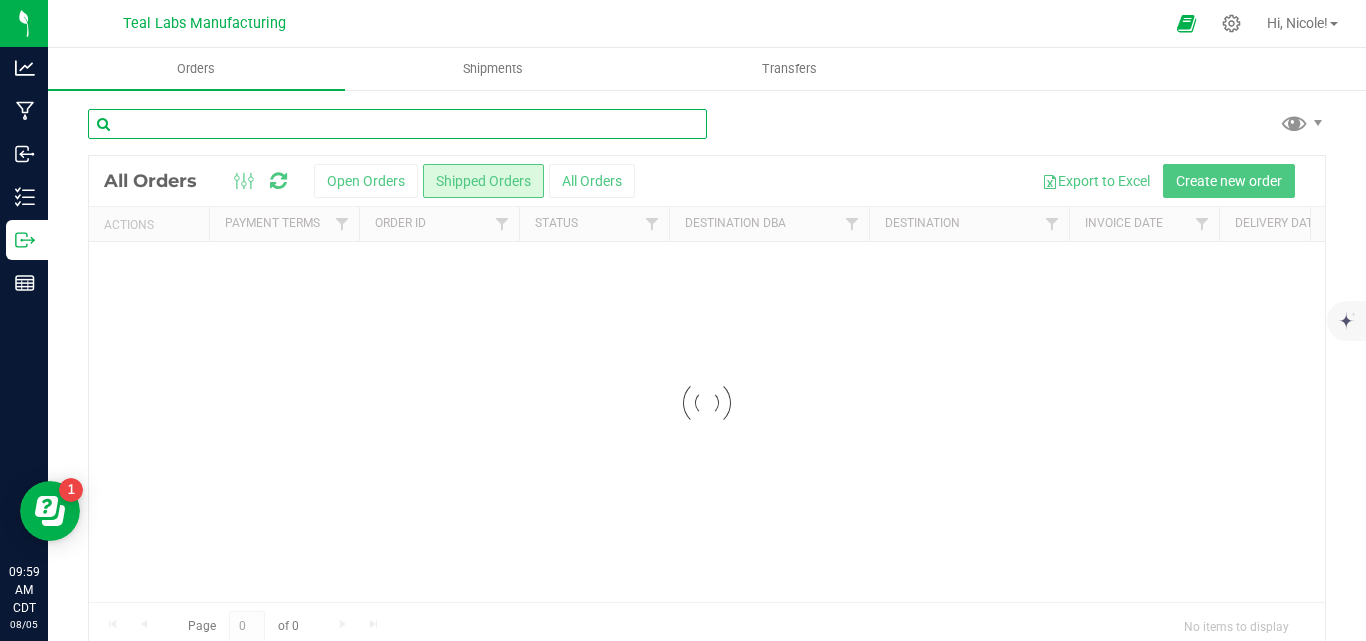 click at bounding box center [397, 124] 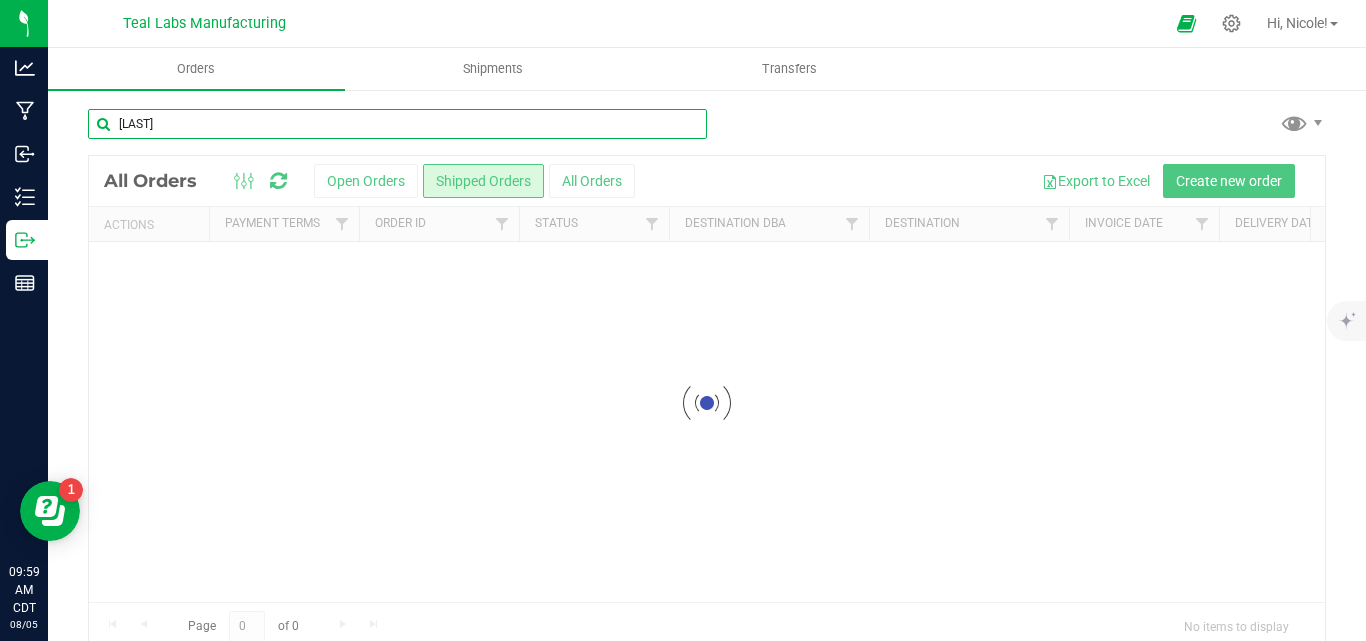 type on "[CITY]" 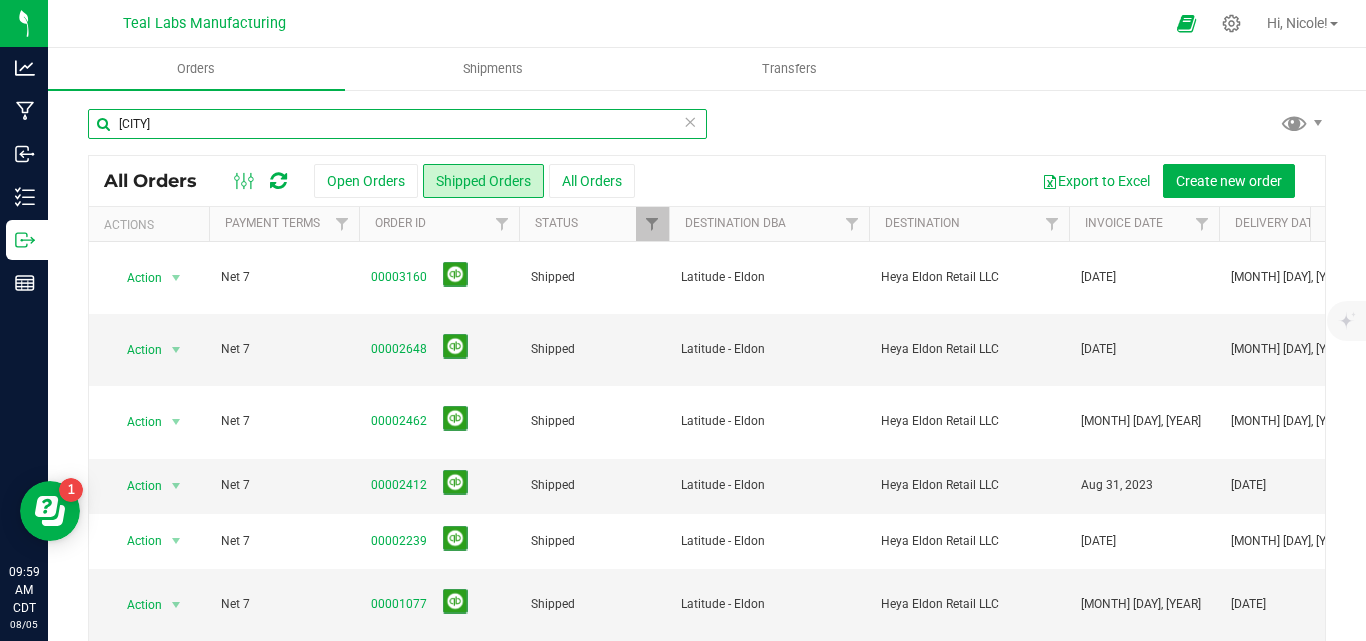 drag, startPoint x: 179, startPoint y: 130, endPoint x: 96, endPoint y: 130, distance: 83 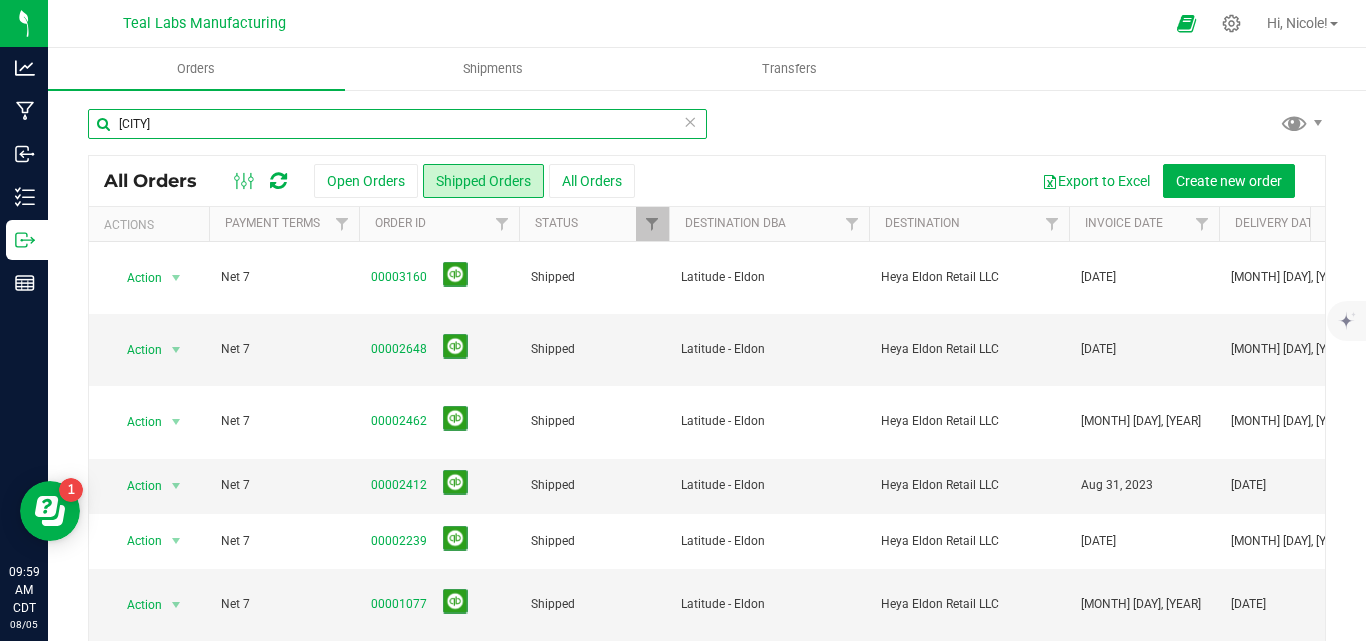 click on "[CITY]" at bounding box center (397, 124) 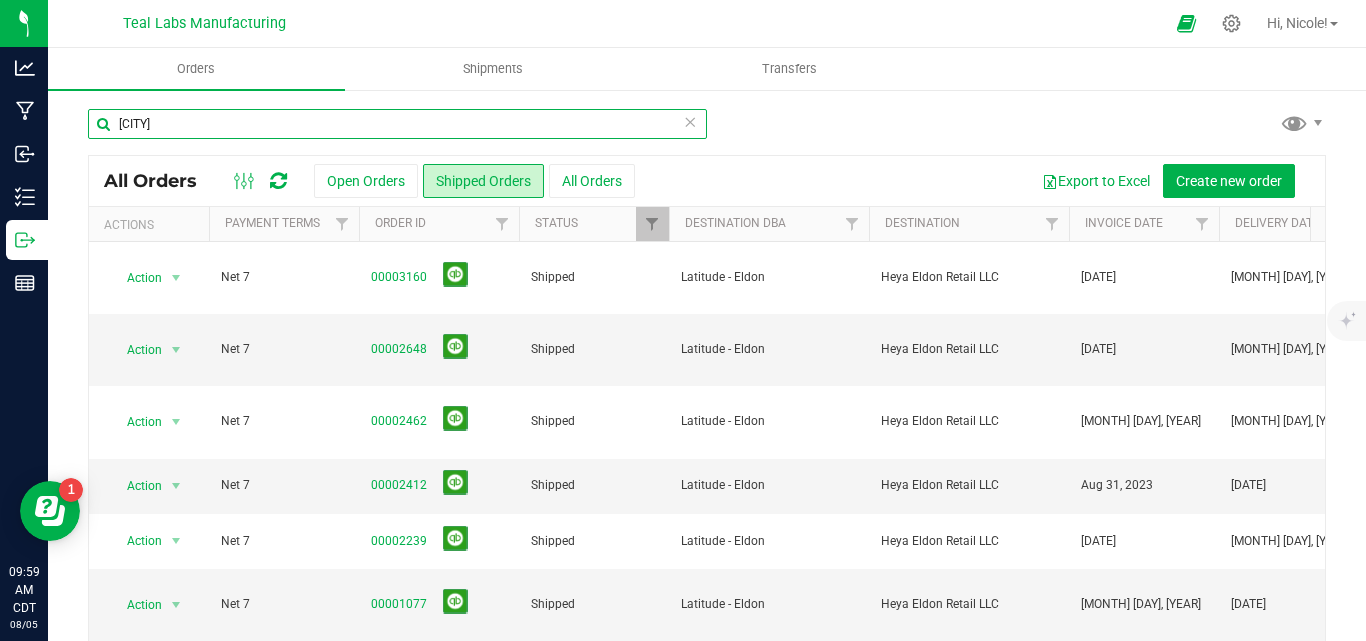 type 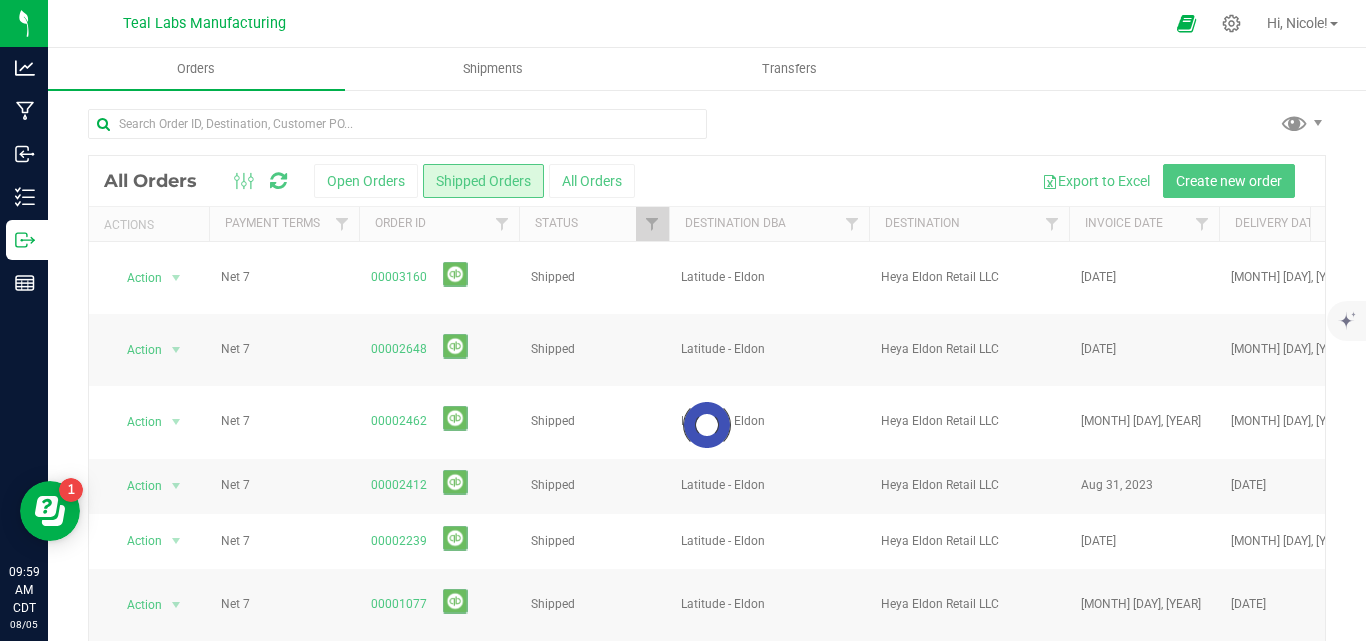 click at bounding box center [707, 425] 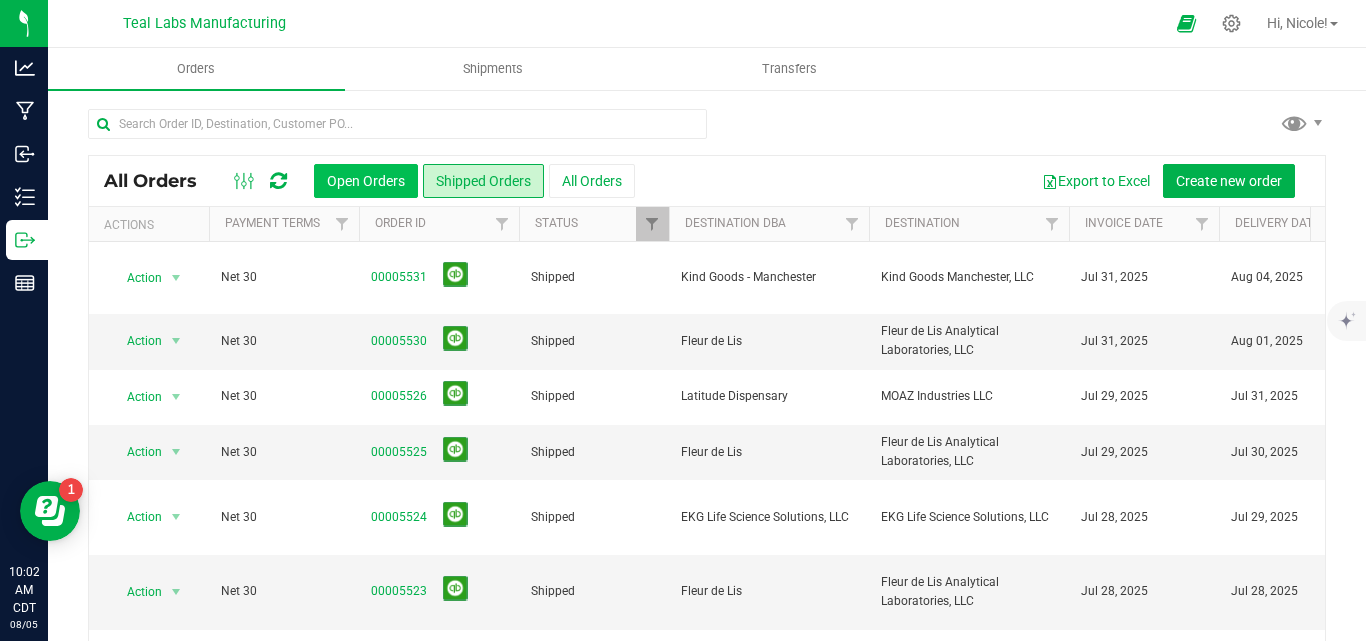 click on "Open Orders" at bounding box center (366, 181) 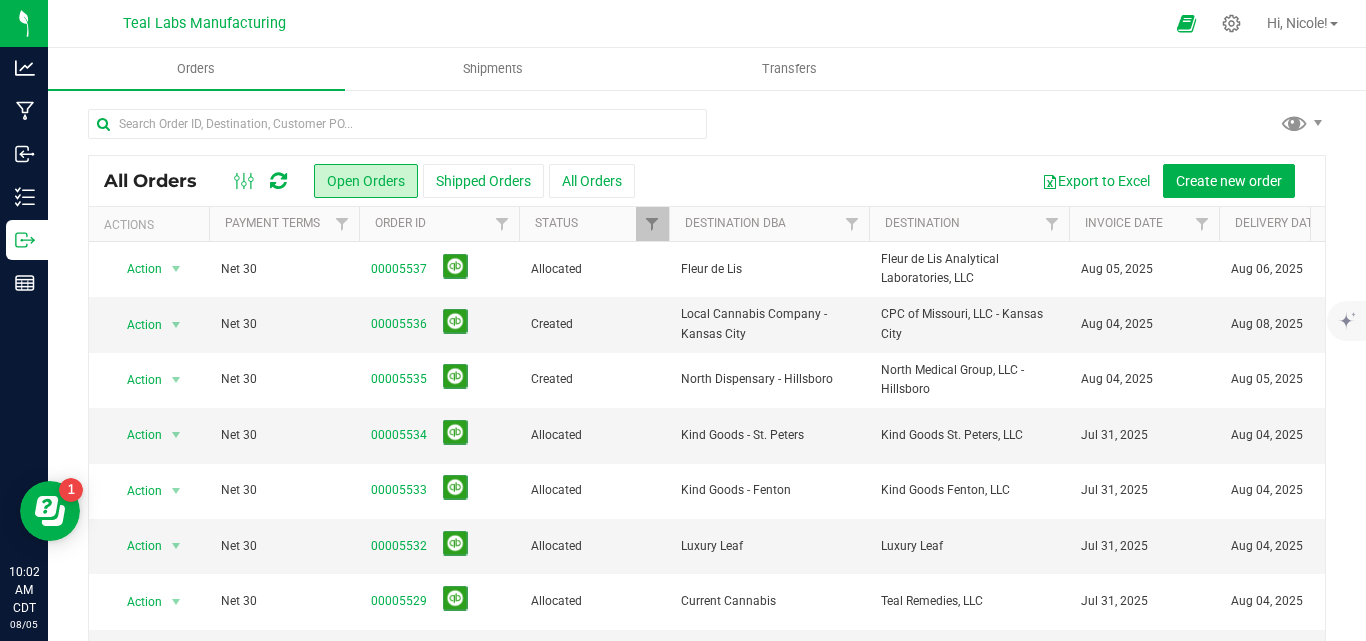 click at bounding box center [707, 132] 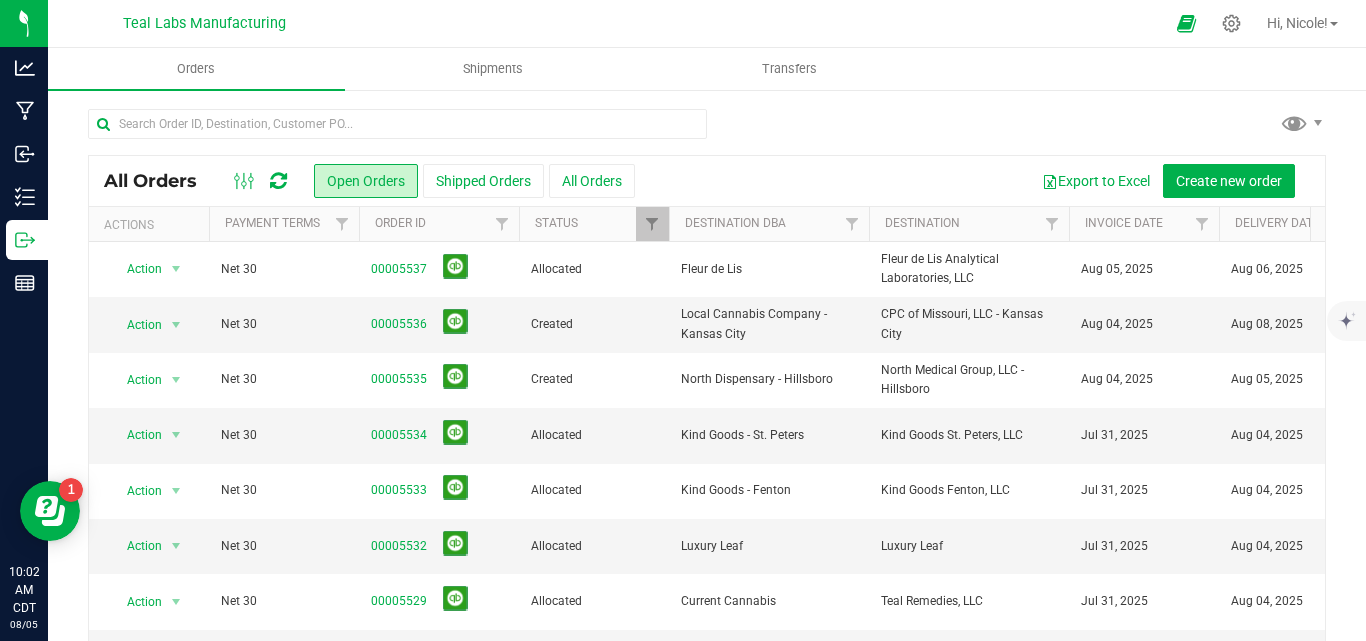 click at bounding box center [707, 132] 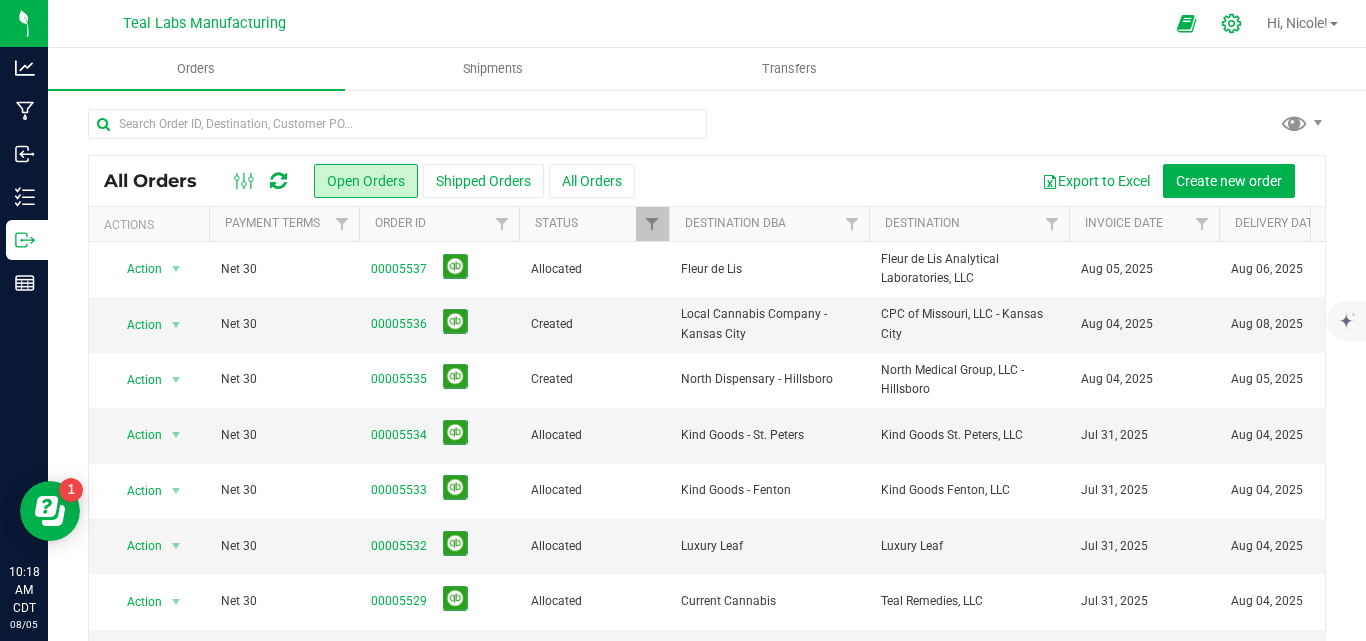 click 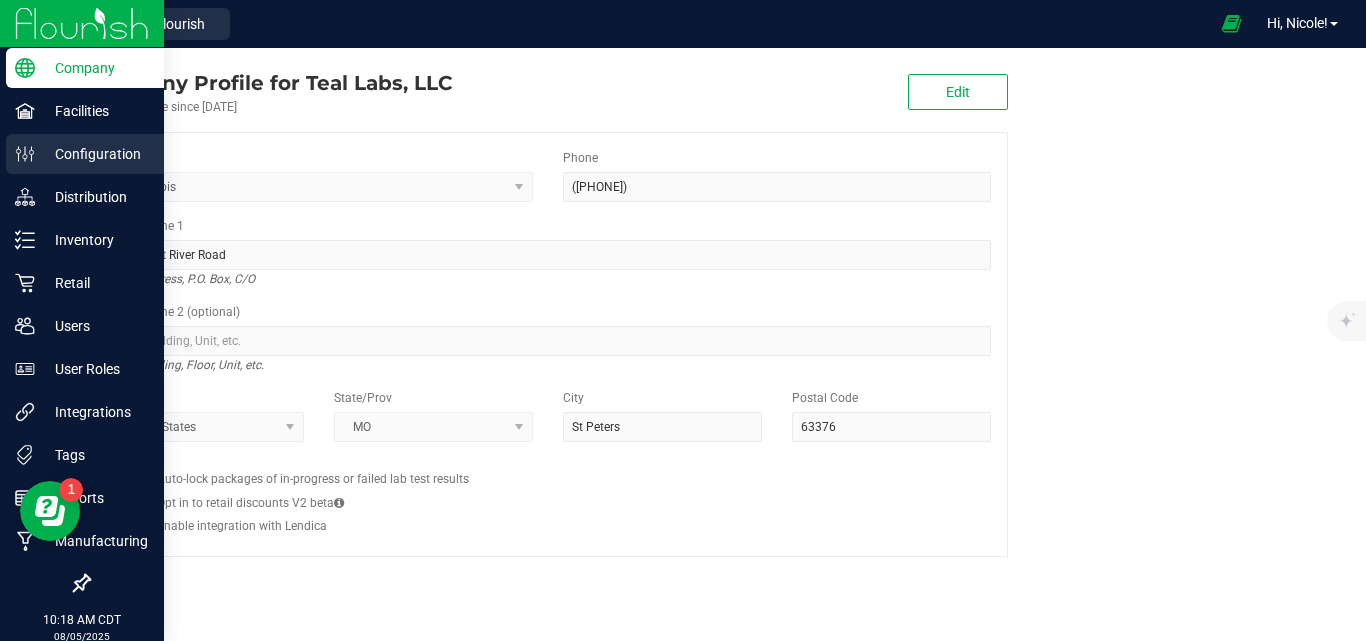click on "Configuration" at bounding box center [95, 154] 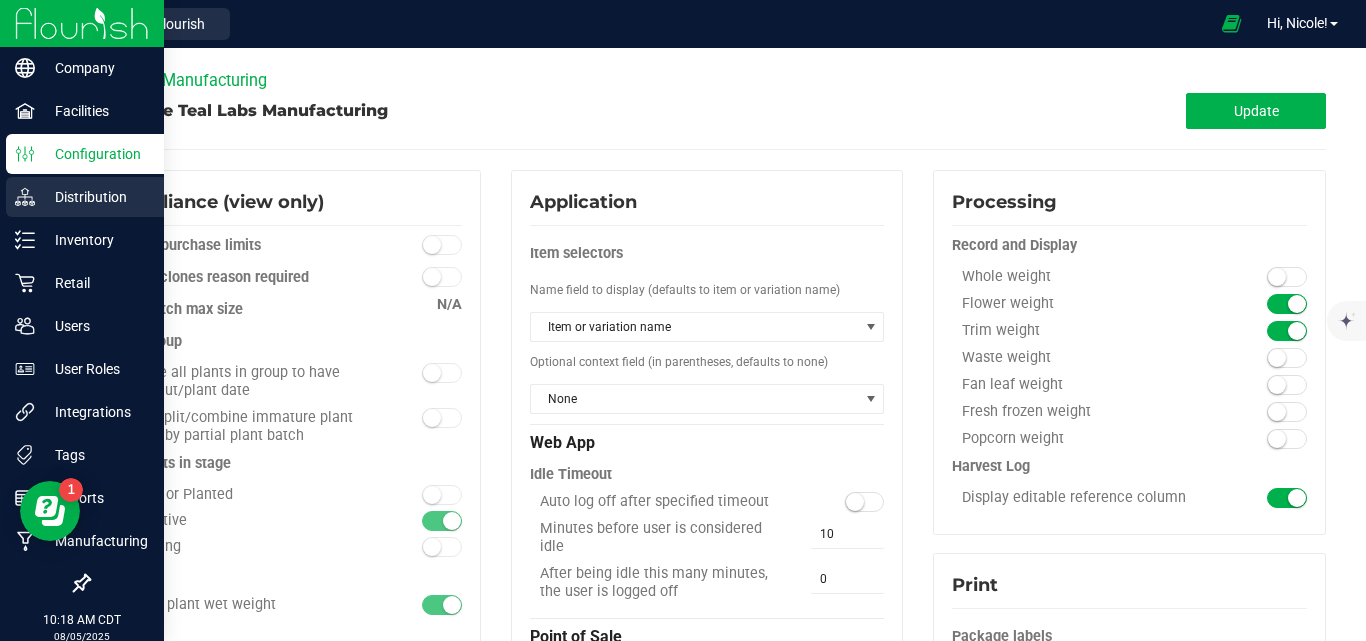 click on "Distribution" at bounding box center [95, 197] 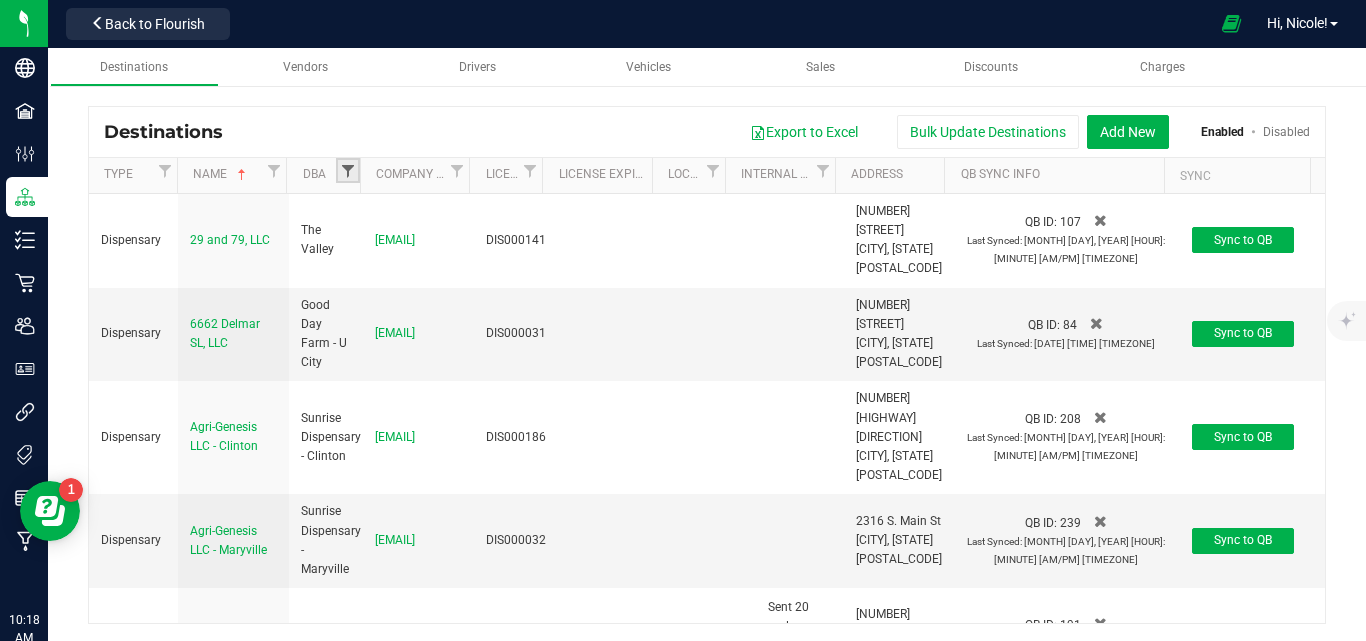 click at bounding box center [348, 171] 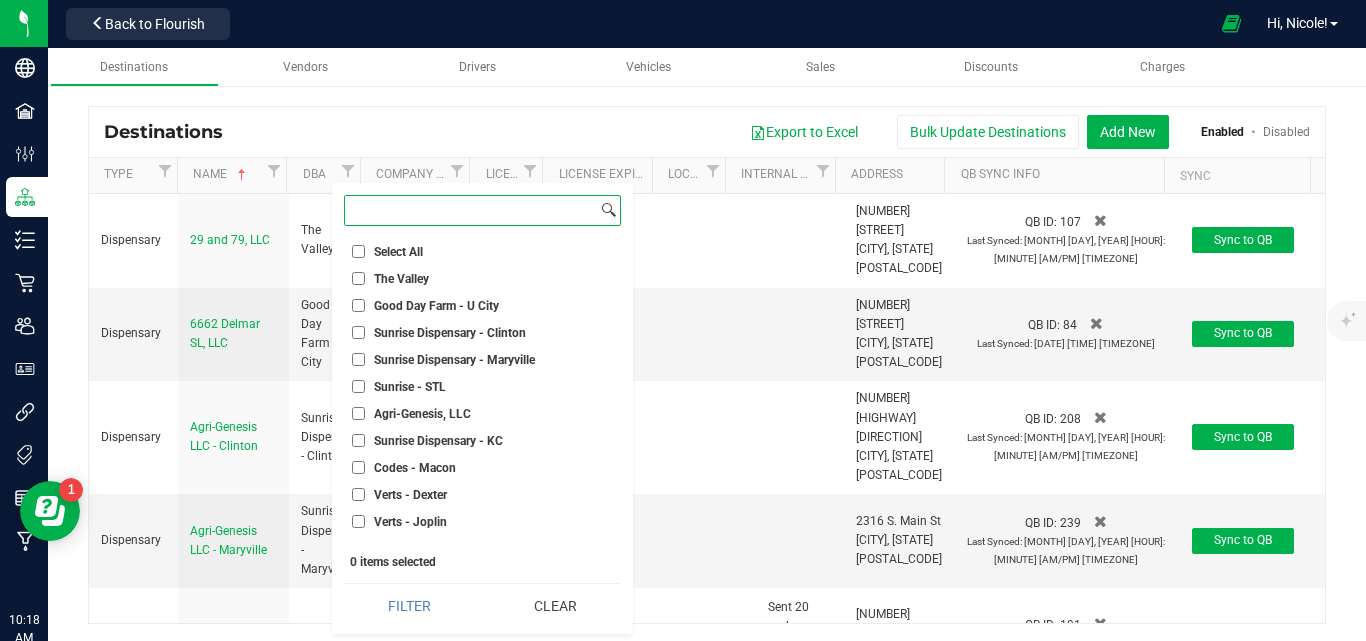 click at bounding box center [471, 210] 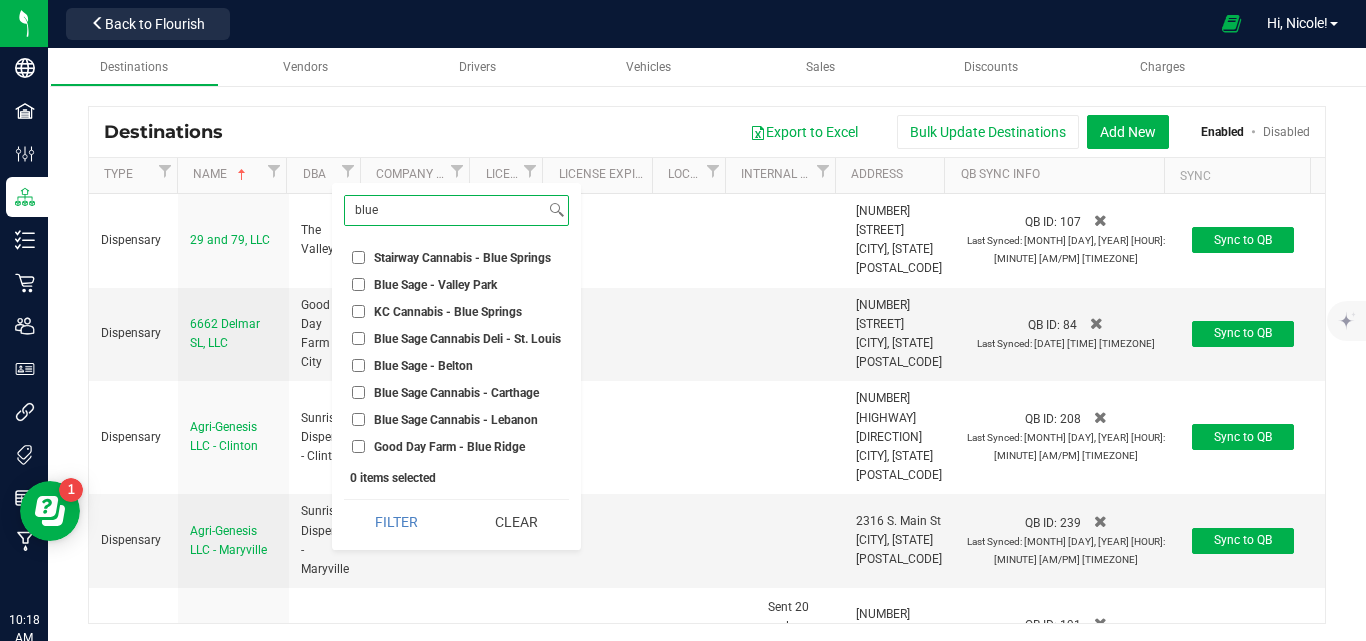 type on "blue" 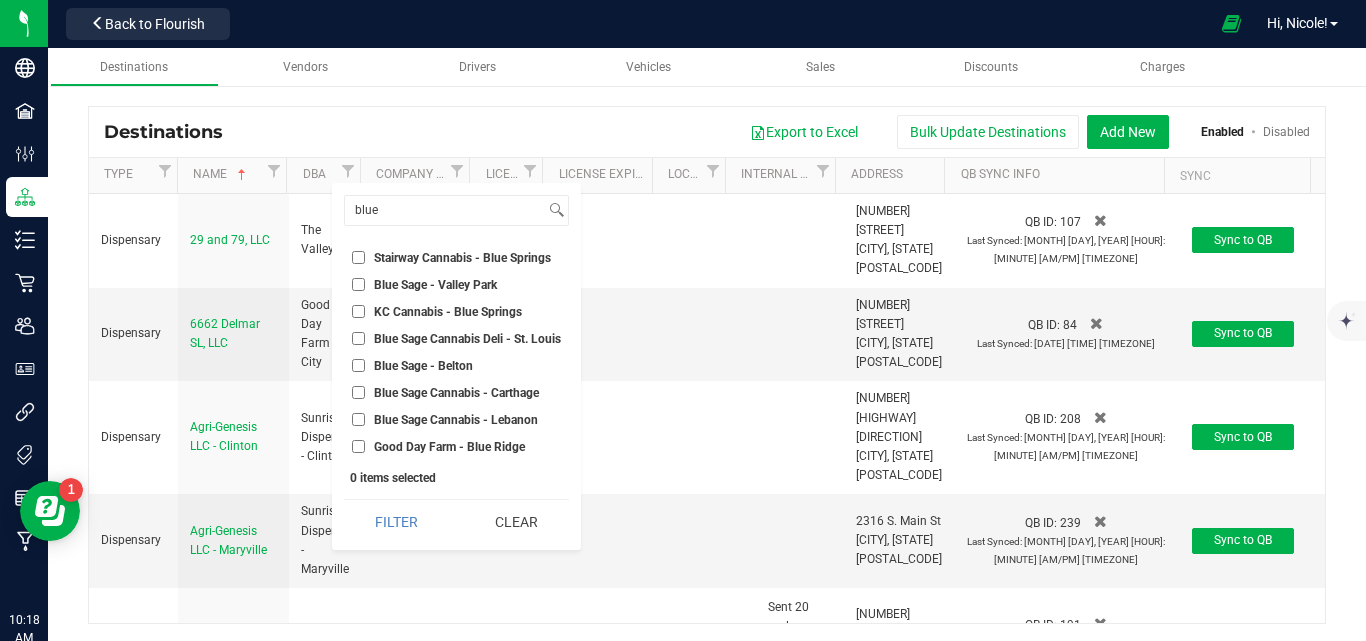 click on "Blue Sage - Valley Park" at bounding box center [358, 284] 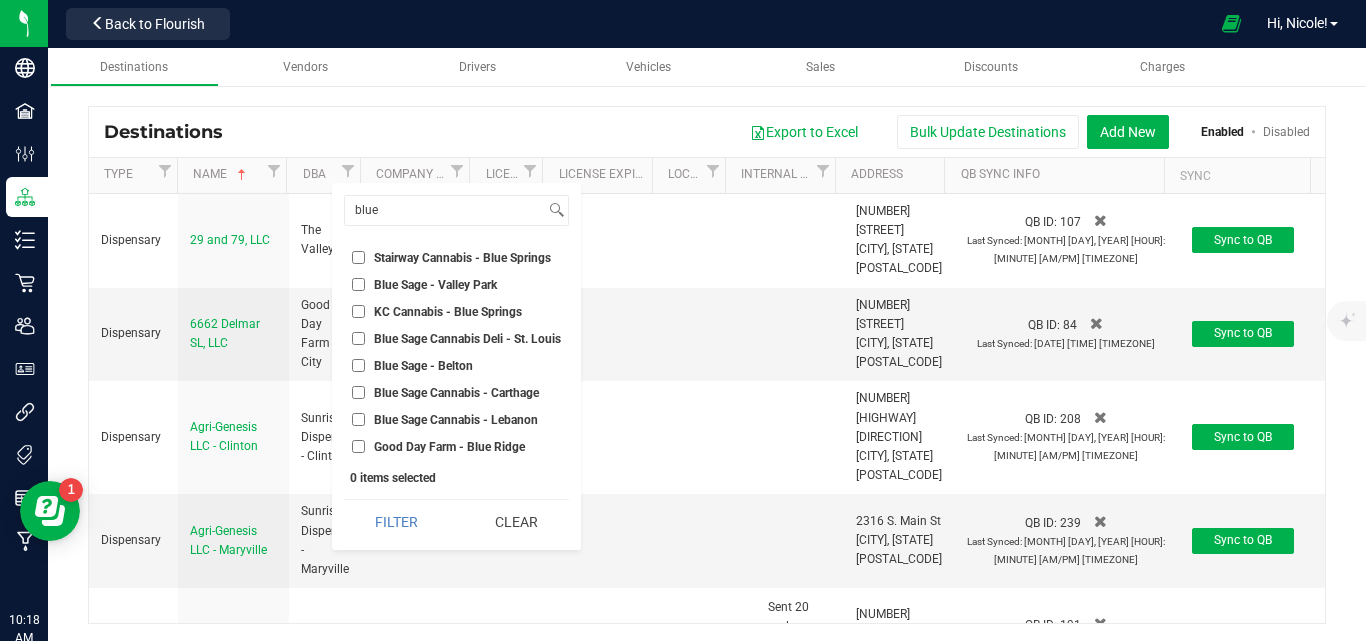 checkbox on "true" 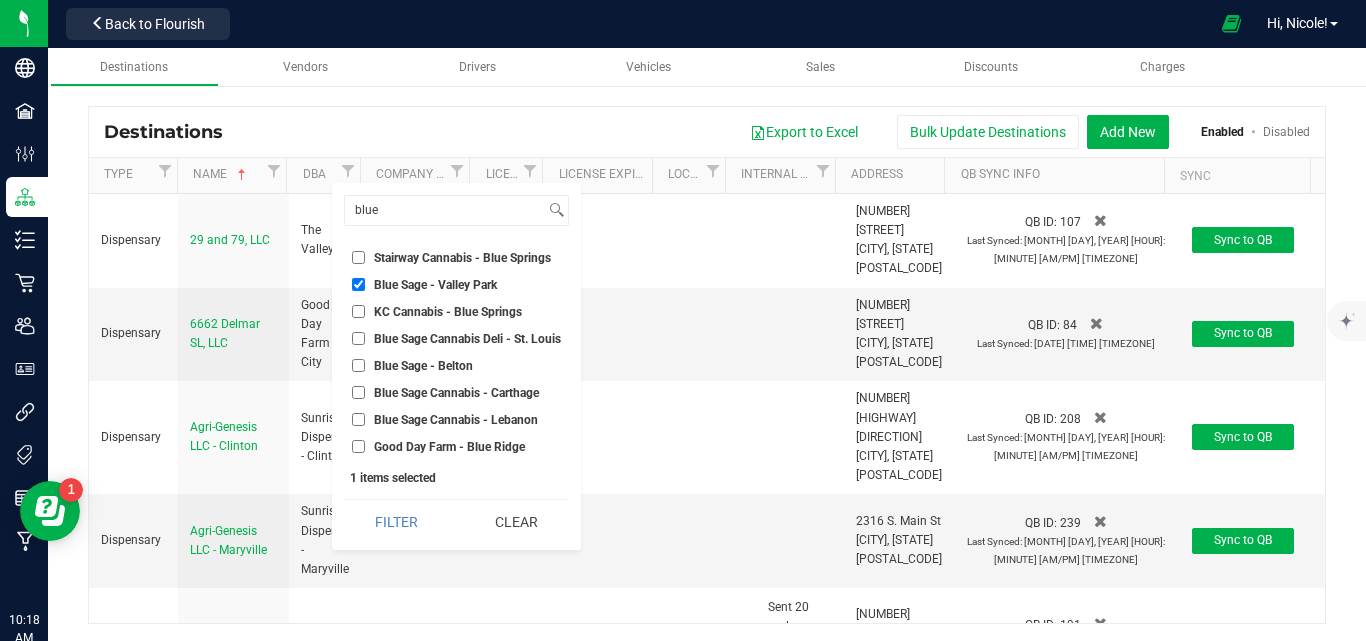 click on "Blue Sage Cannabis Deli - St. Louis" at bounding box center [358, 338] 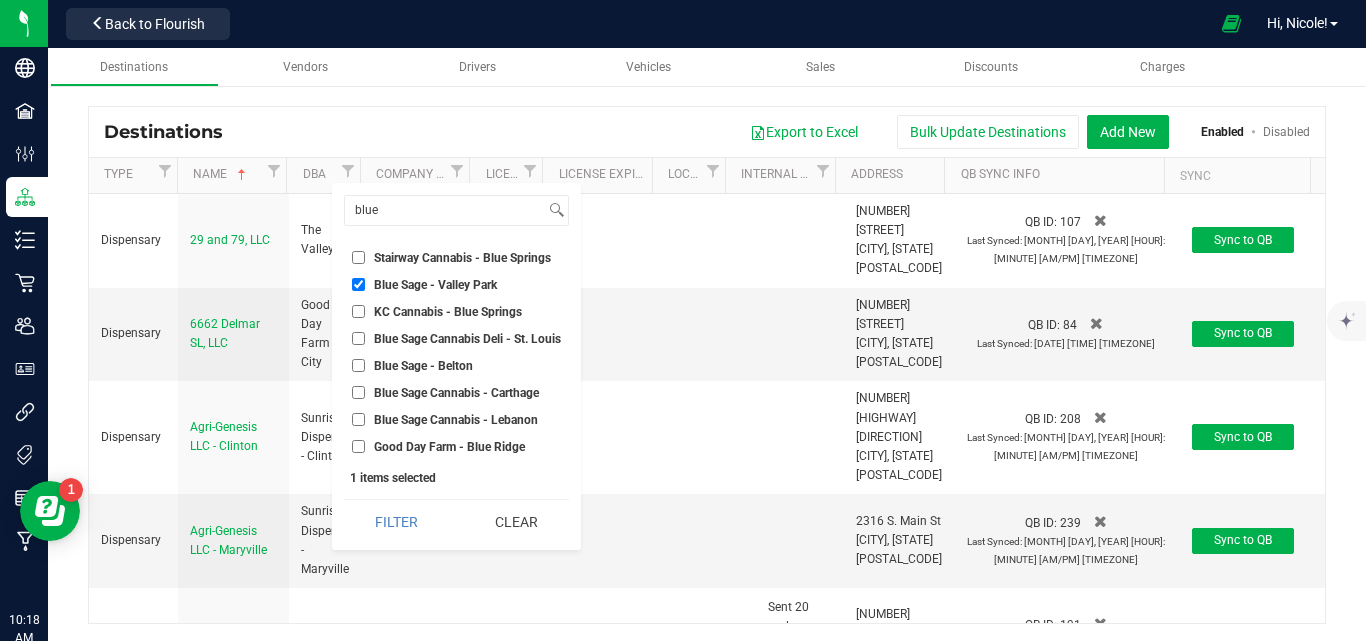 checkbox on "true" 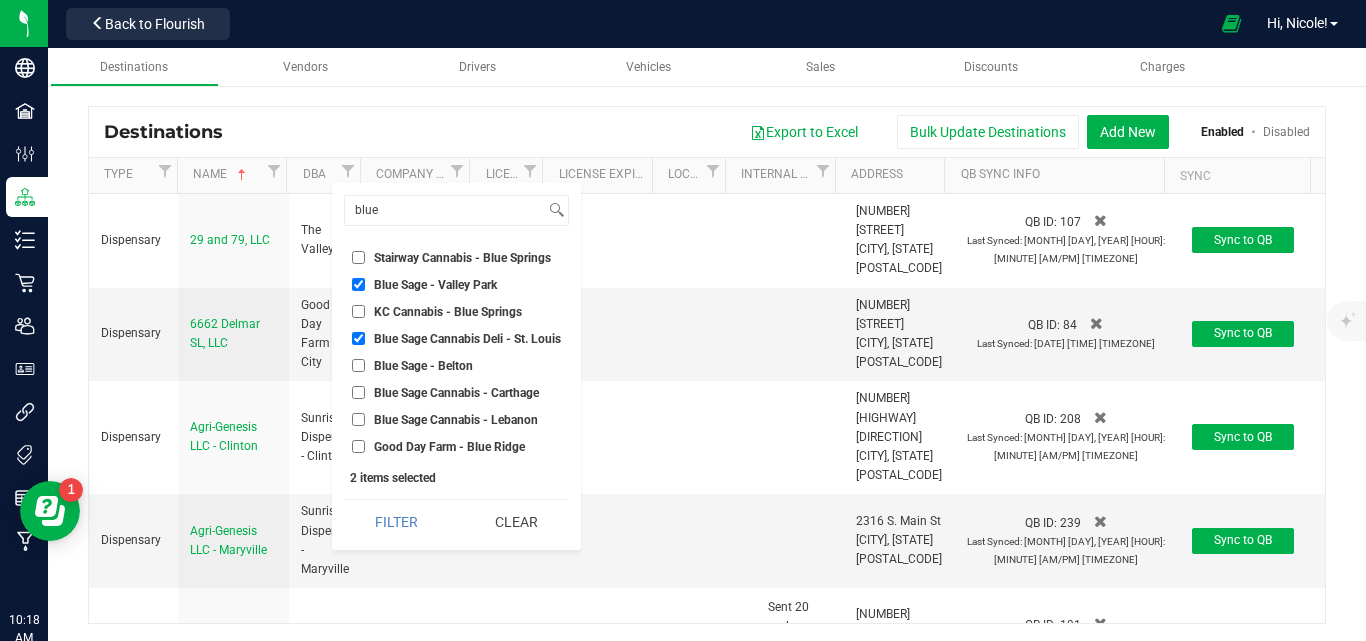 click on "Blue Sage - Belton" at bounding box center [358, 365] 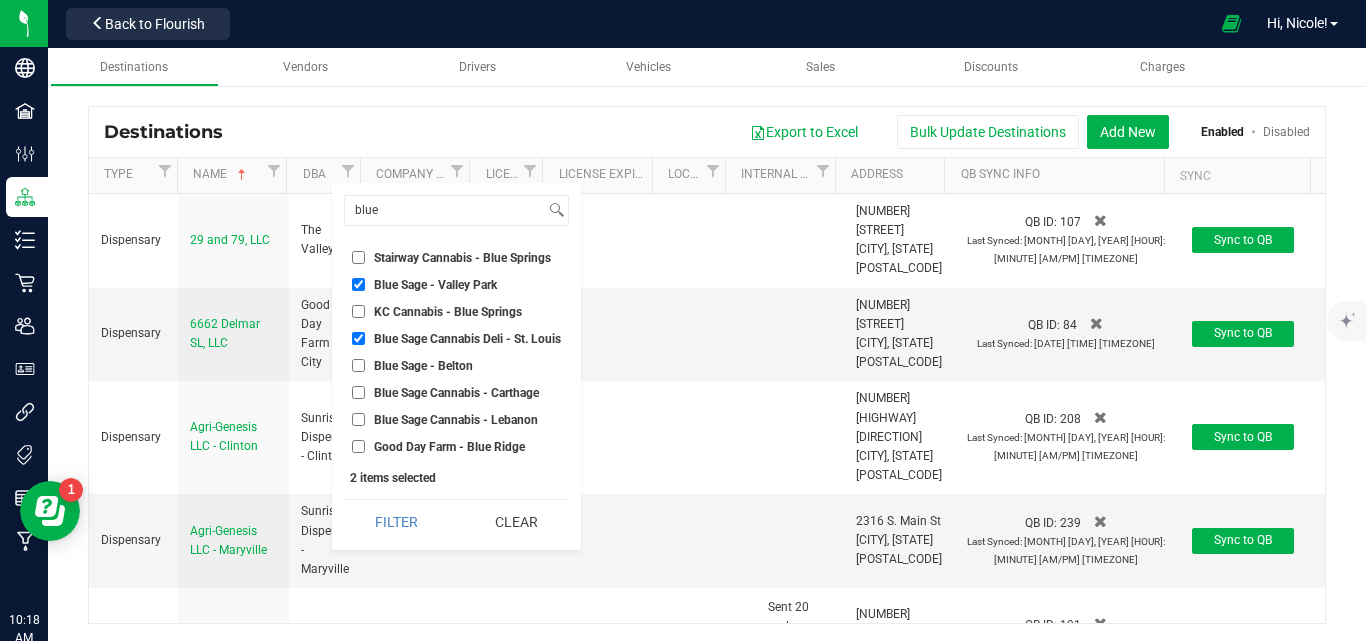 checkbox on "true" 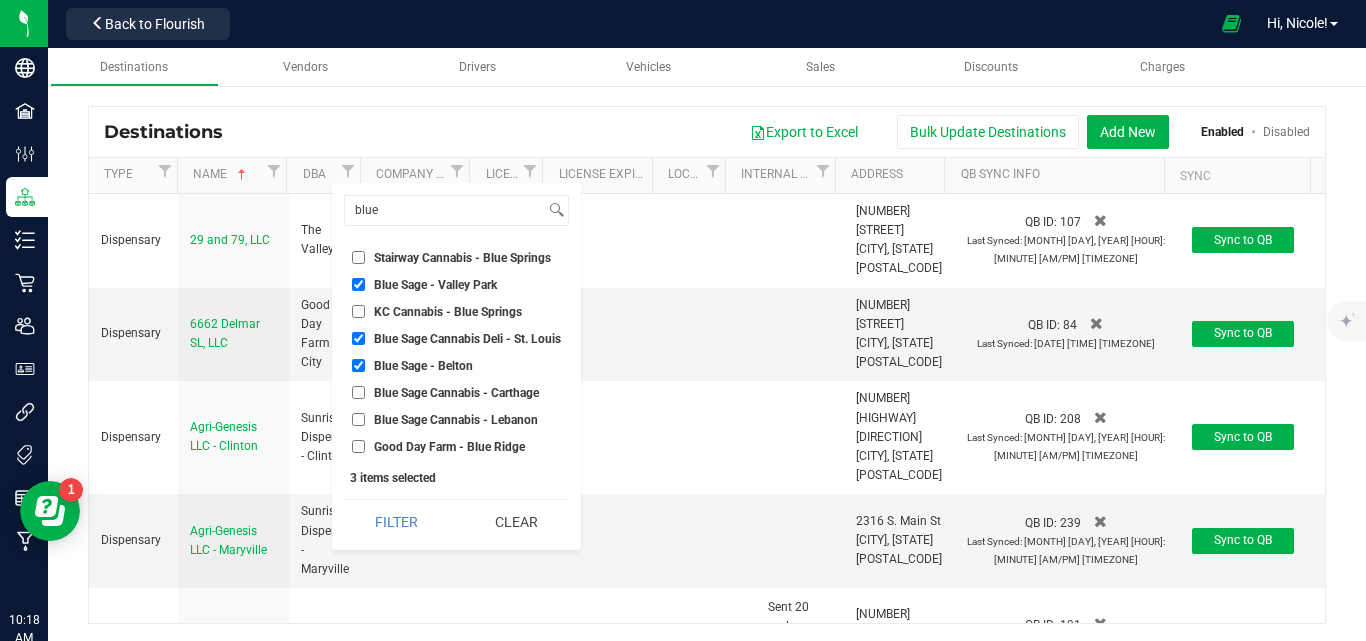 click on "Blue Sage Cannabis - Carthage" at bounding box center [358, 392] 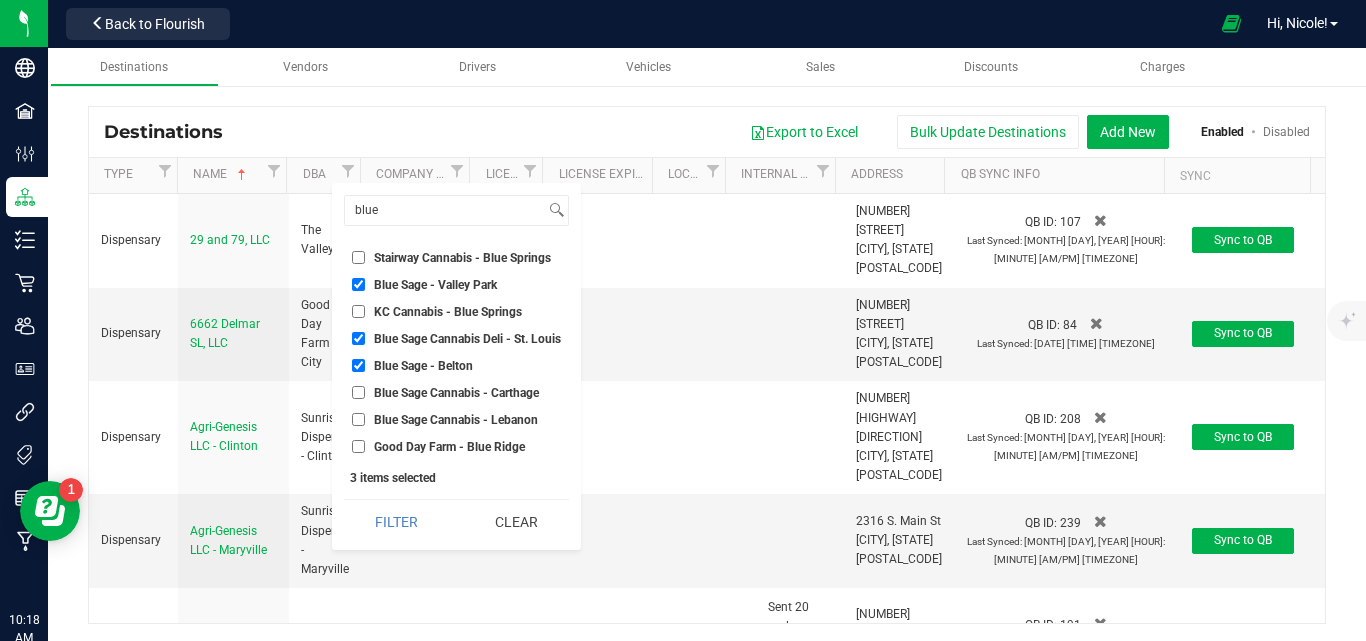 checkbox on "true" 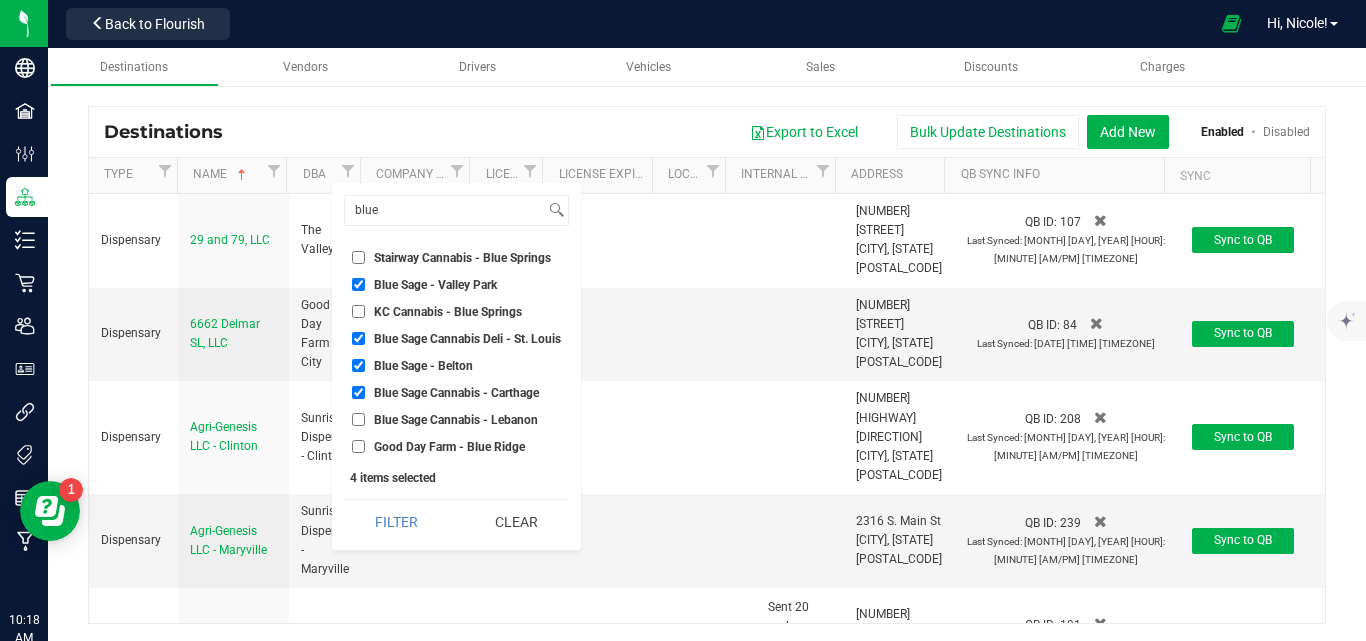 click on "Blue Sage Cannabis - Lebanon" at bounding box center [358, 419] 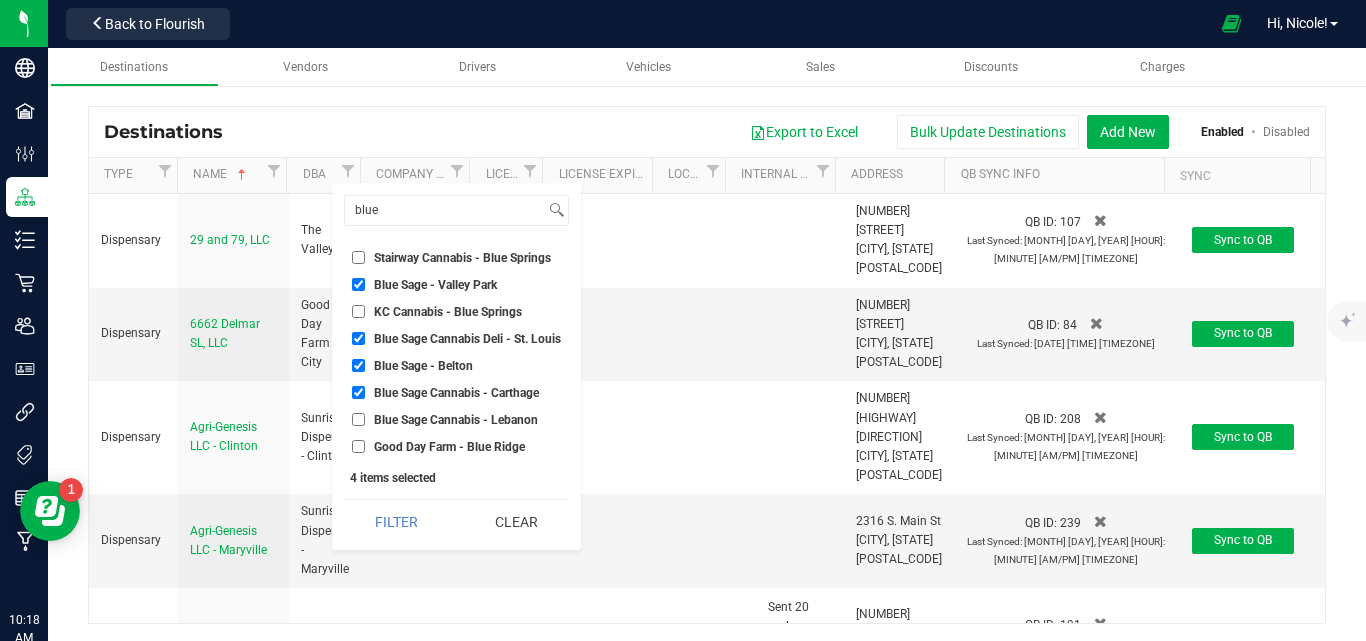 checkbox on "true" 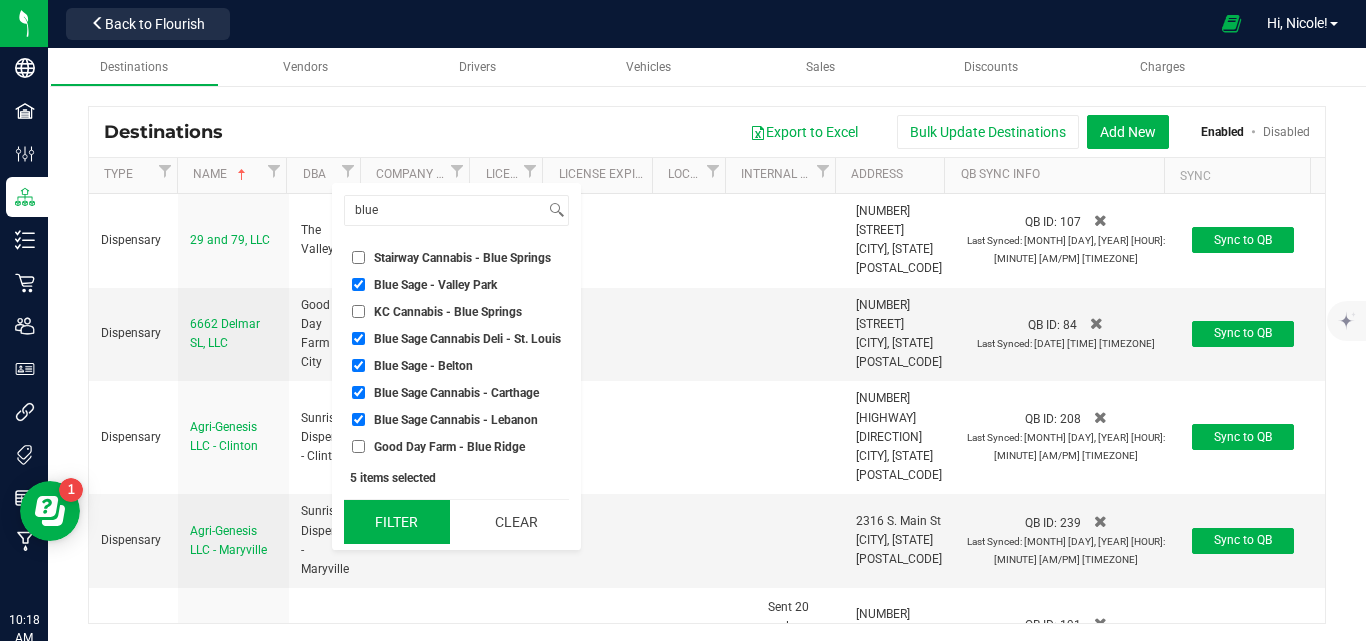 click on "Filter" at bounding box center [396, 522] 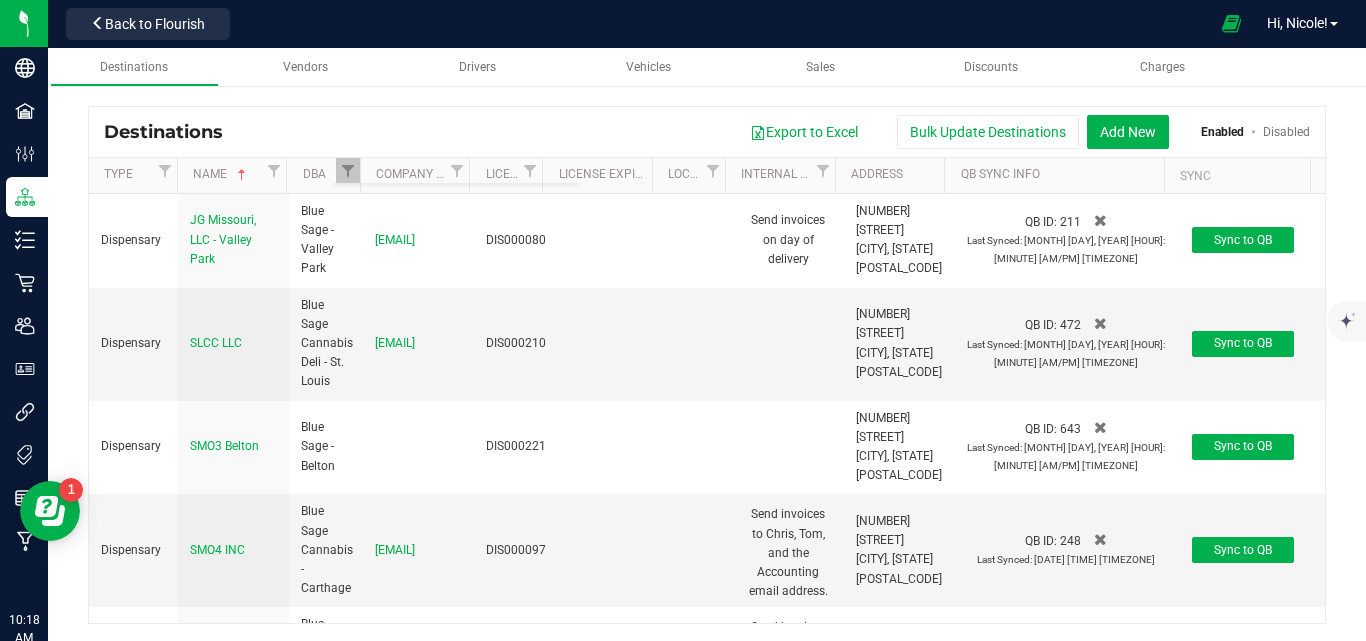 checkbox on "true" 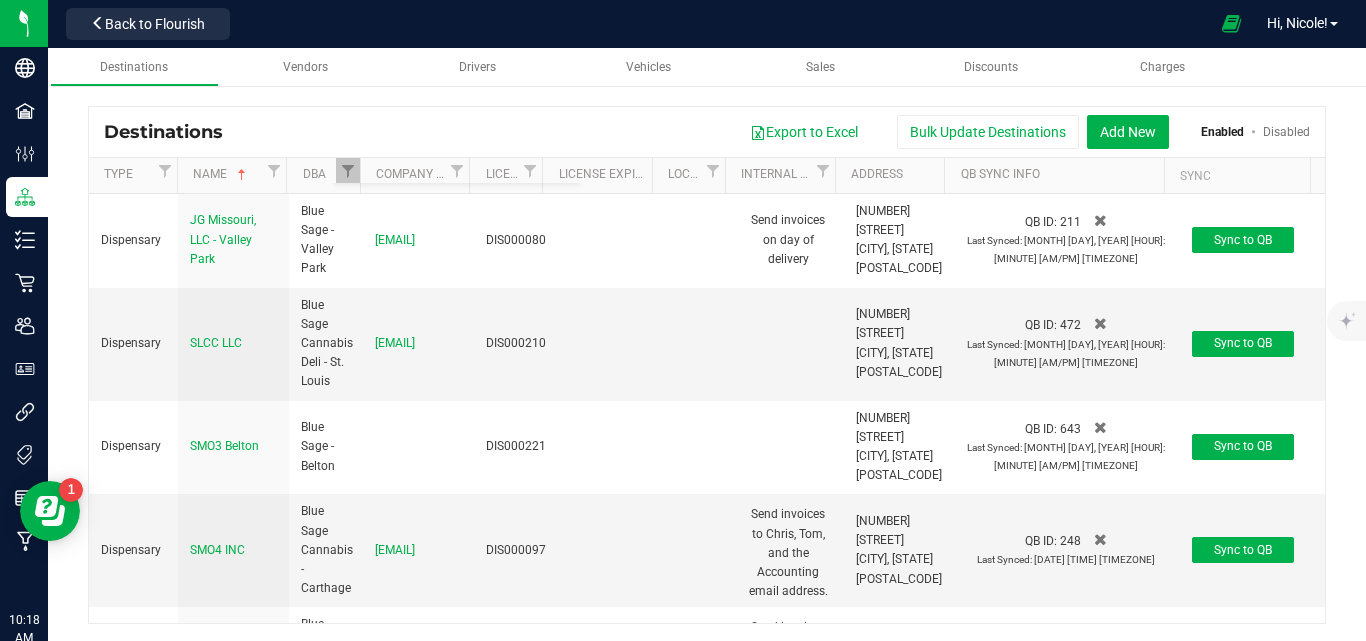 checkbox on "true" 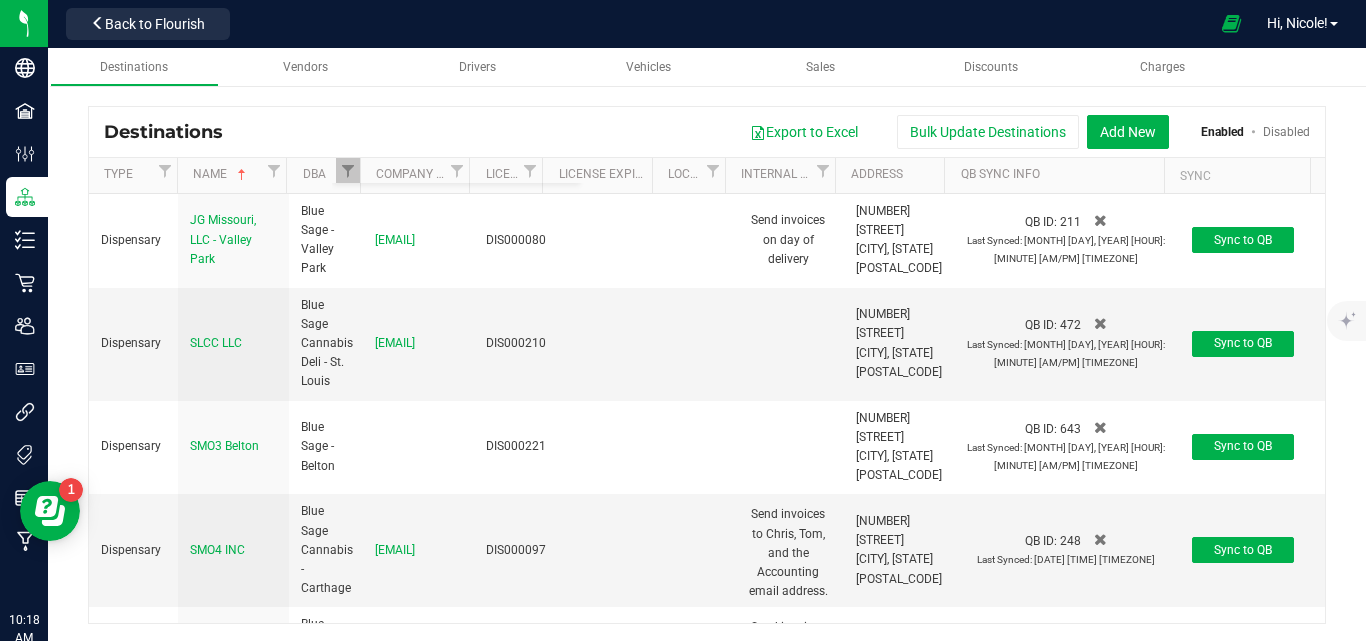 checkbox on "true" 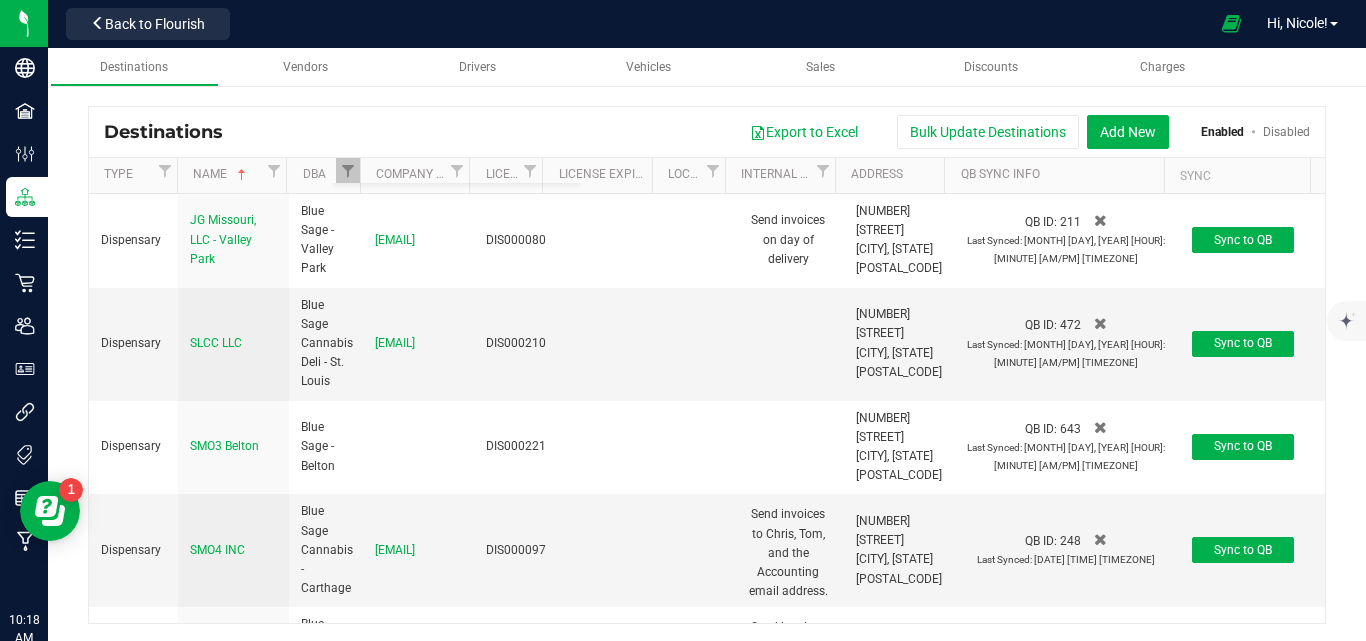 checkbox on "true" 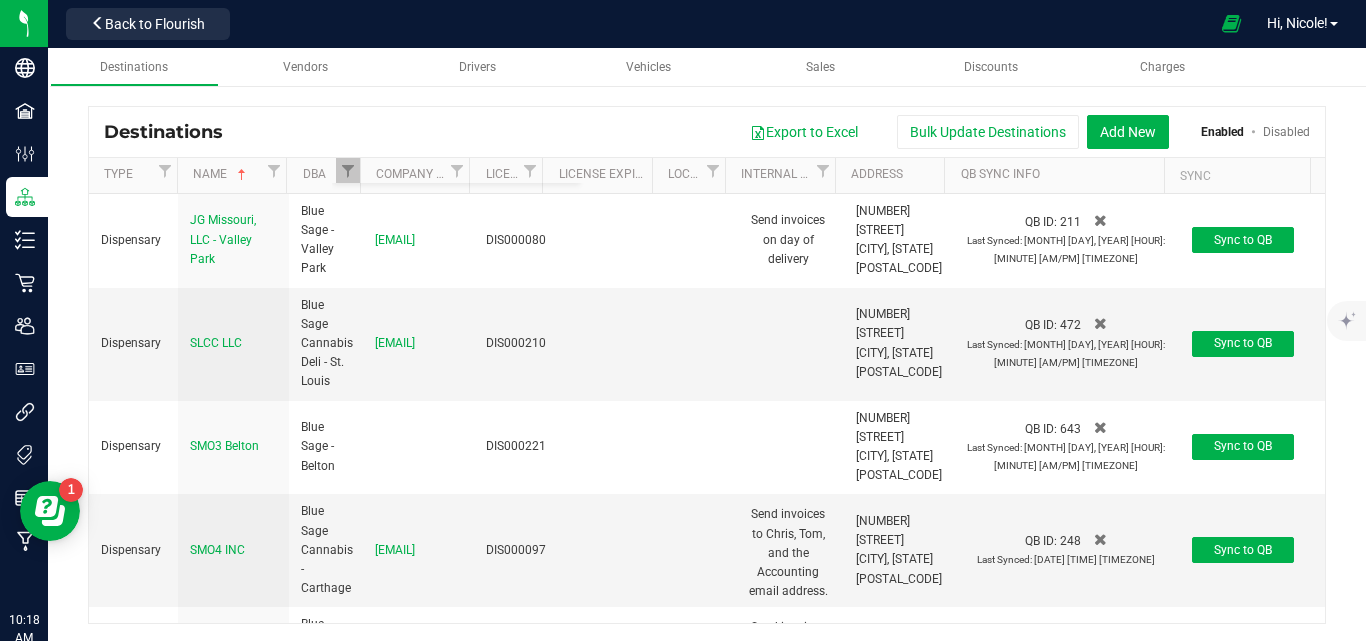 checkbox on "true" 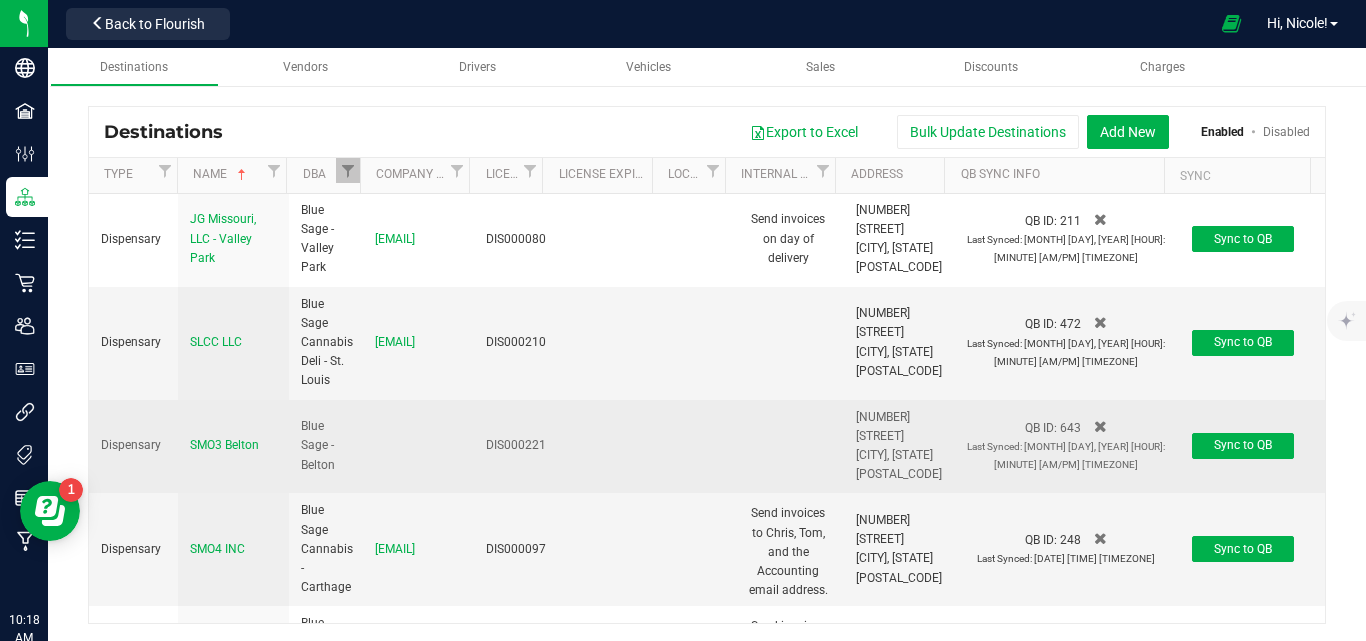 scroll, scrollTop: 0, scrollLeft: 0, axis: both 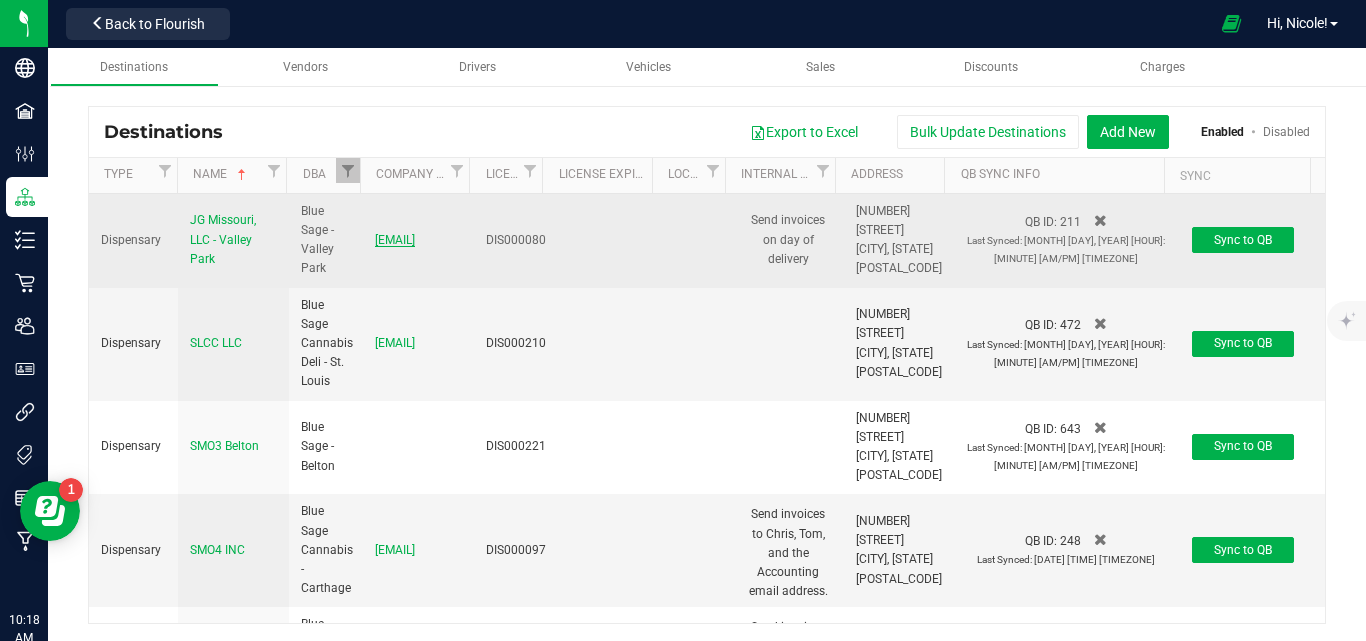 click on "[EMAIL]" at bounding box center [395, 240] 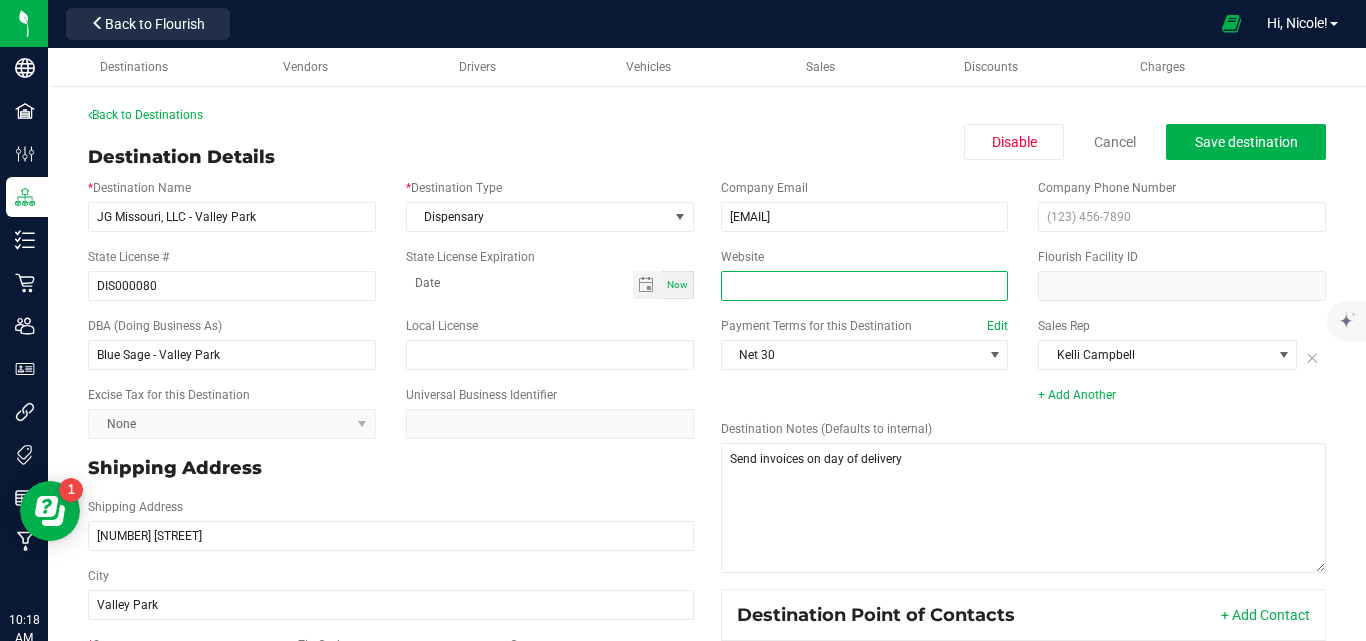 click on "Website" at bounding box center (865, 286) 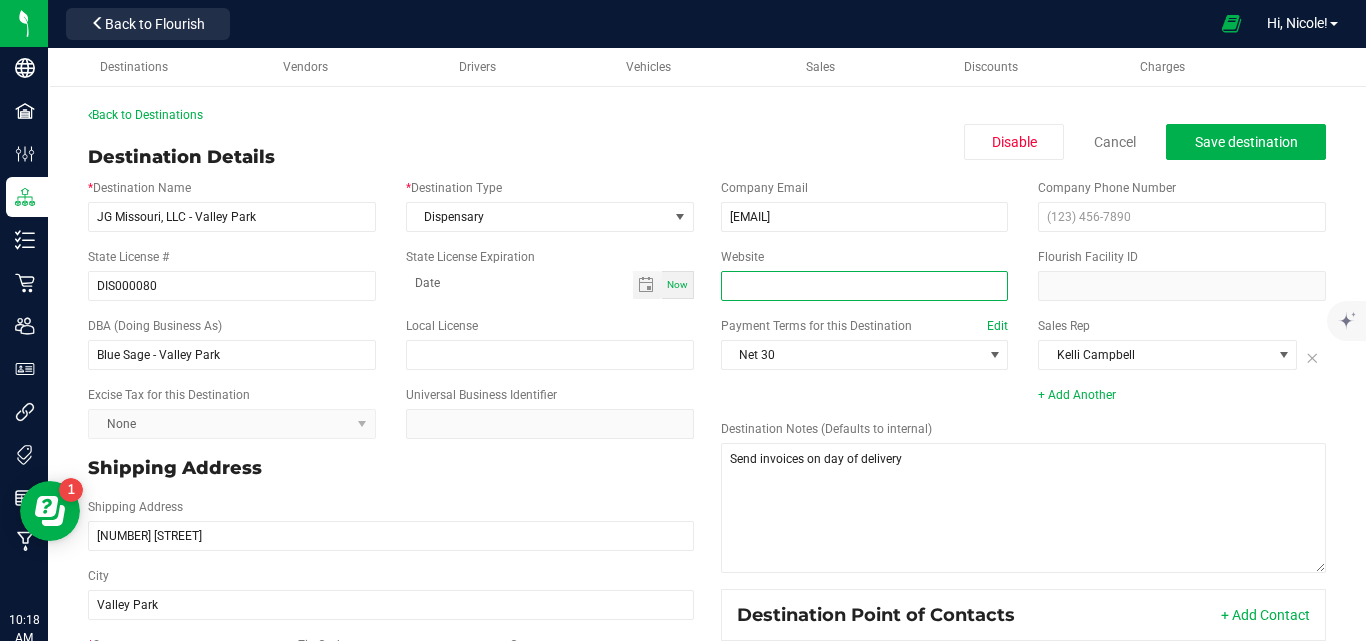 click on "Website" at bounding box center (865, 286) 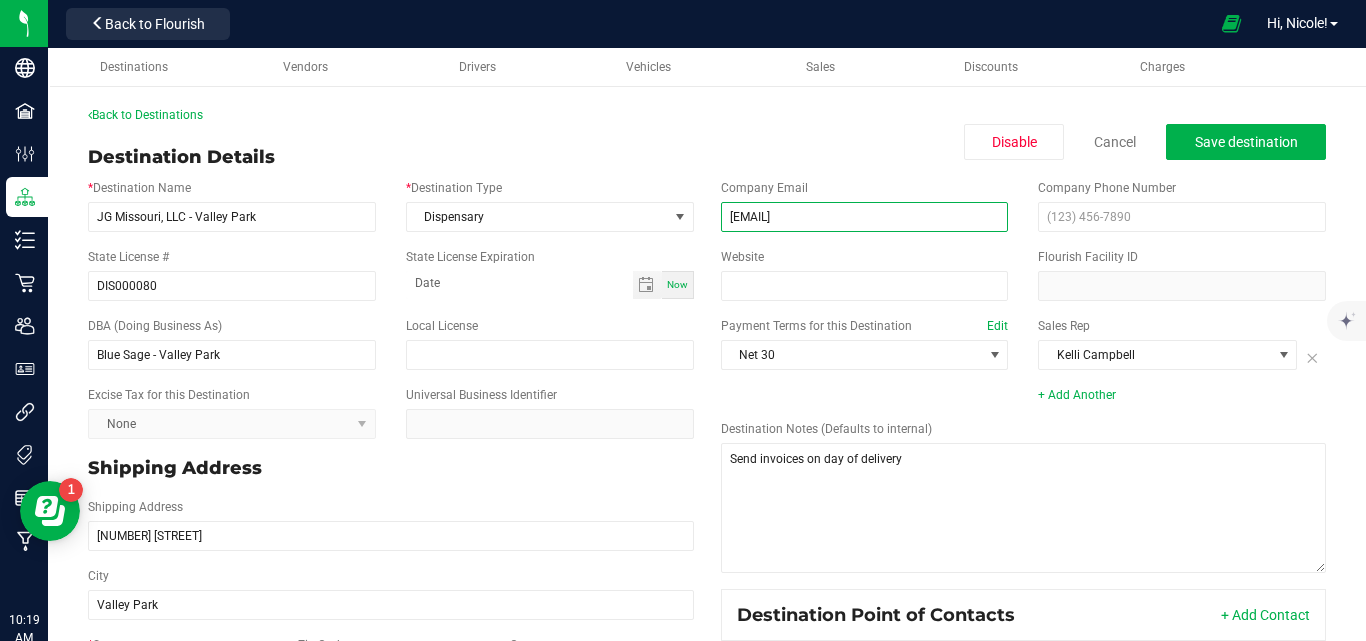 click on "[EMAIL]" at bounding box center (865, 217) 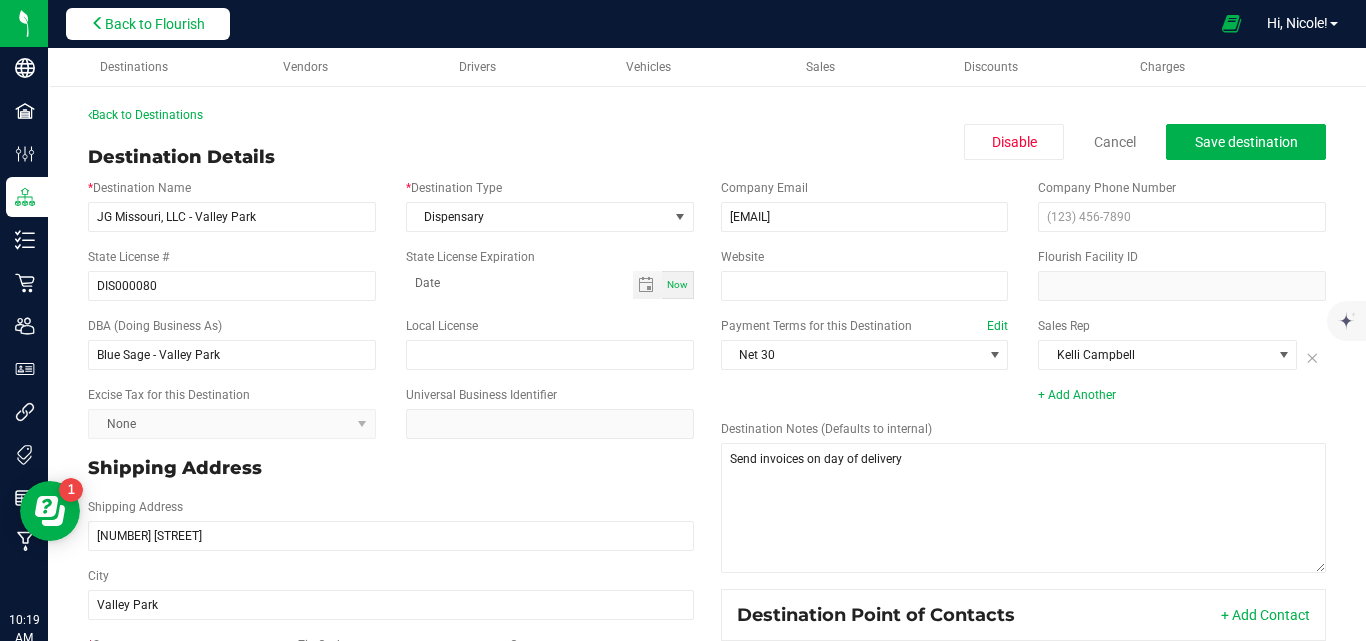 click at bounding box center (98, 23) 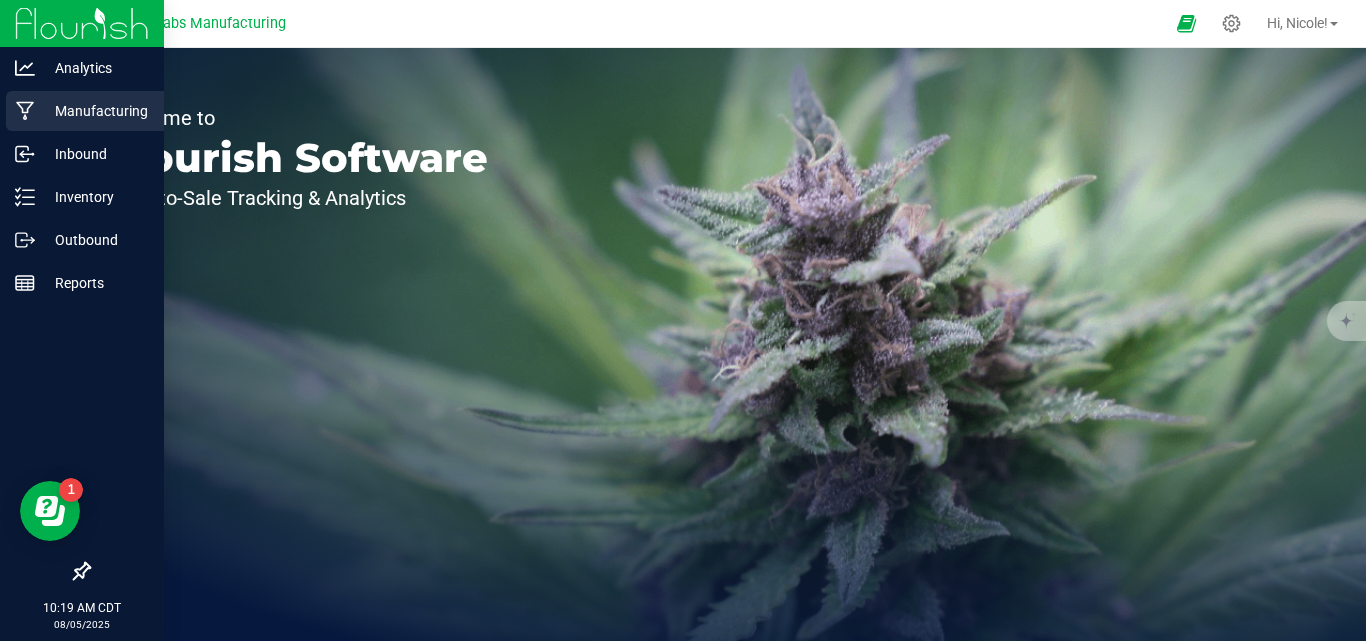 click on "Manufacturing" at bounding box center [95, 111] 